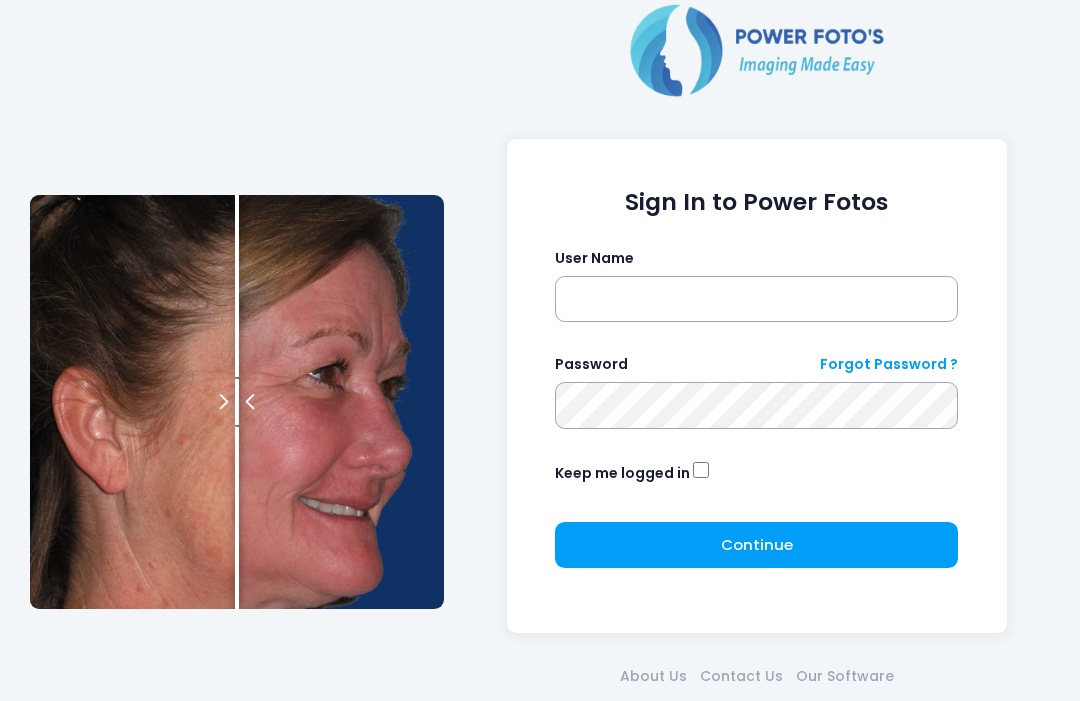 scroll, scrollTop: 100, scrollLeft: 0, axis: vertical 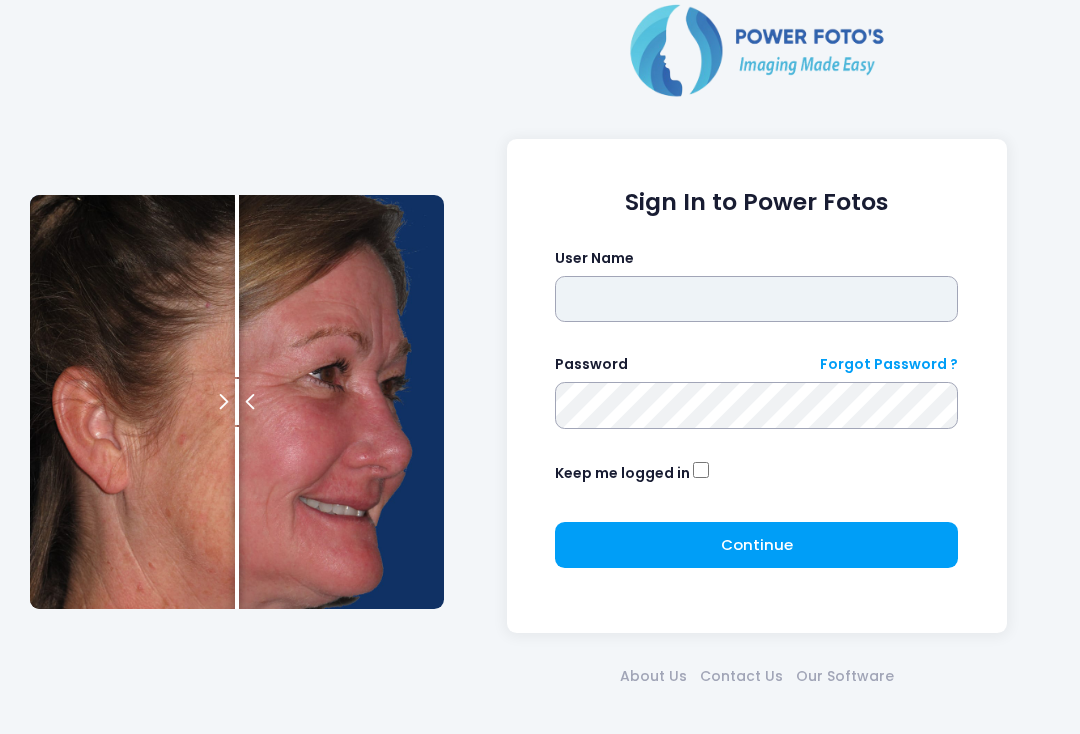 click at bounding box center [756, 299] 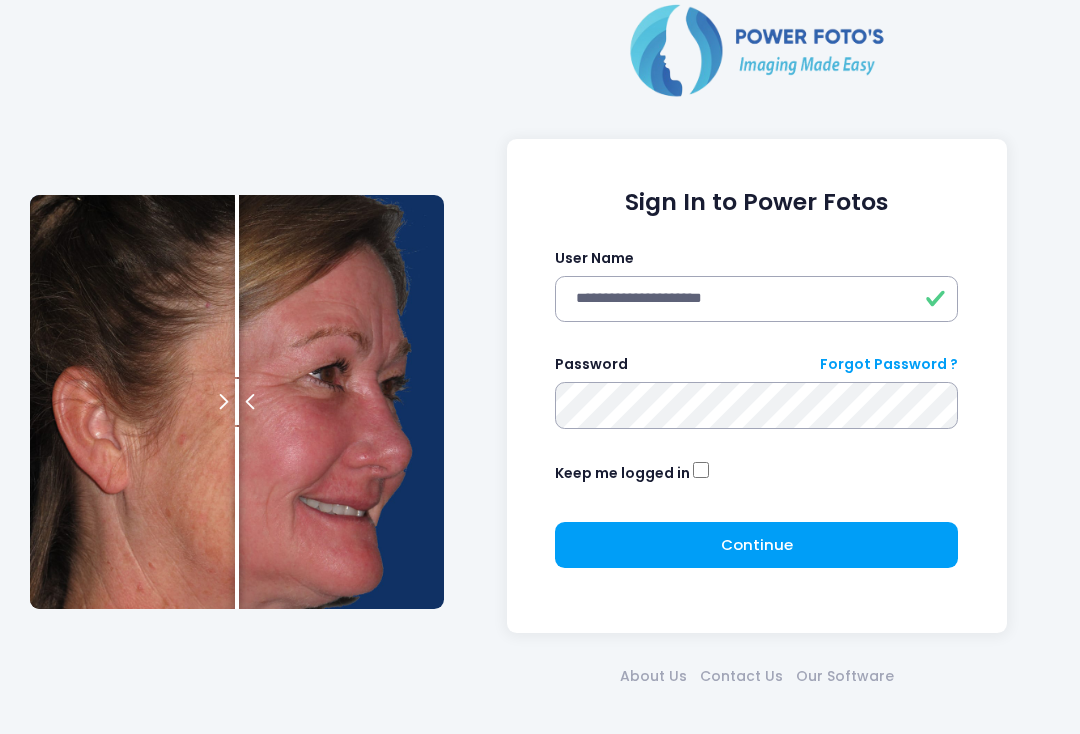 click on "Continue" at bounding box center (757, 544) 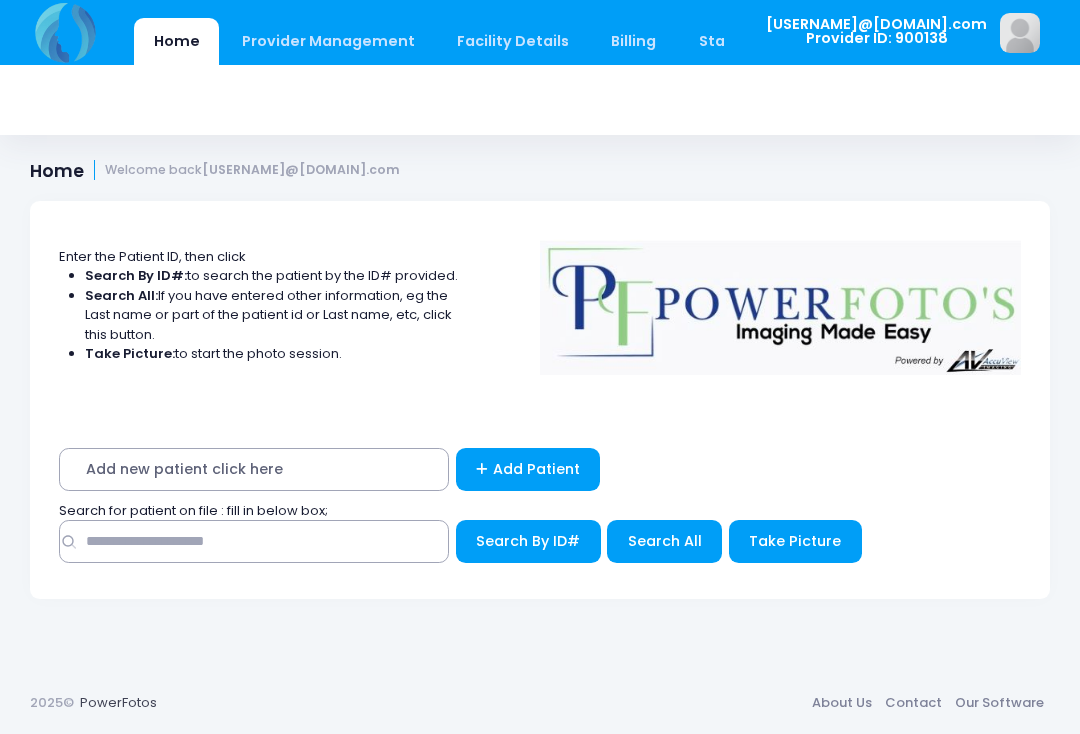 scroll, scrollTop: 0, scrollLeft: 0, axis: both 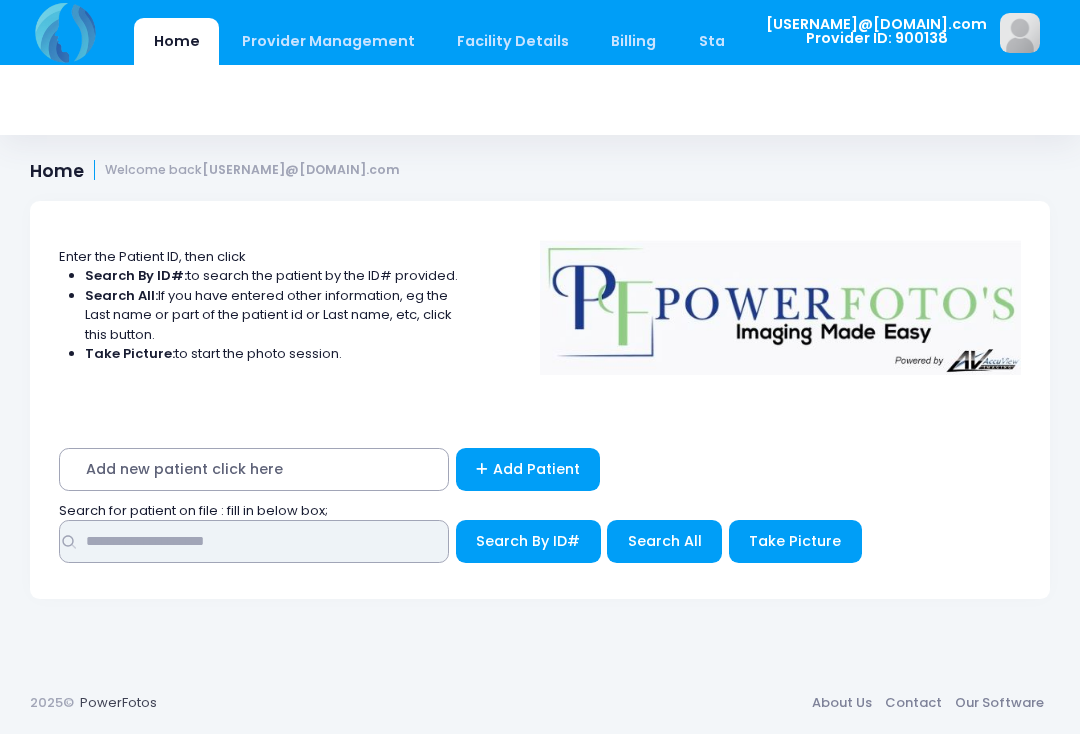 click at bounding box center (254, 541) 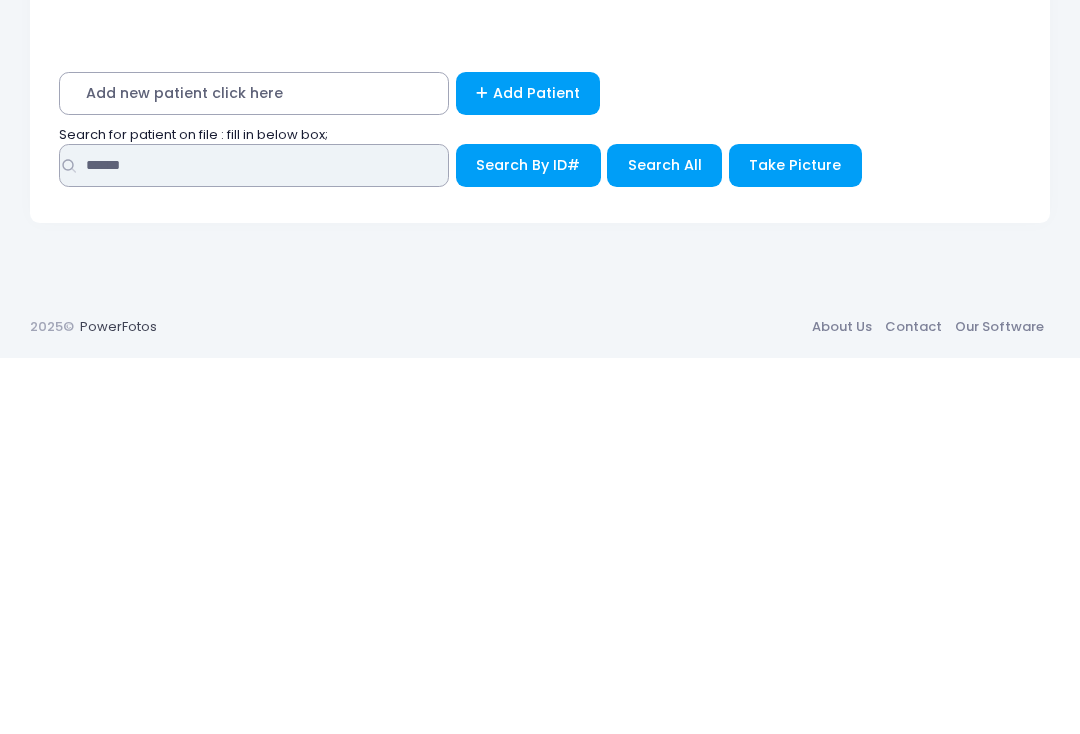 type on "******" 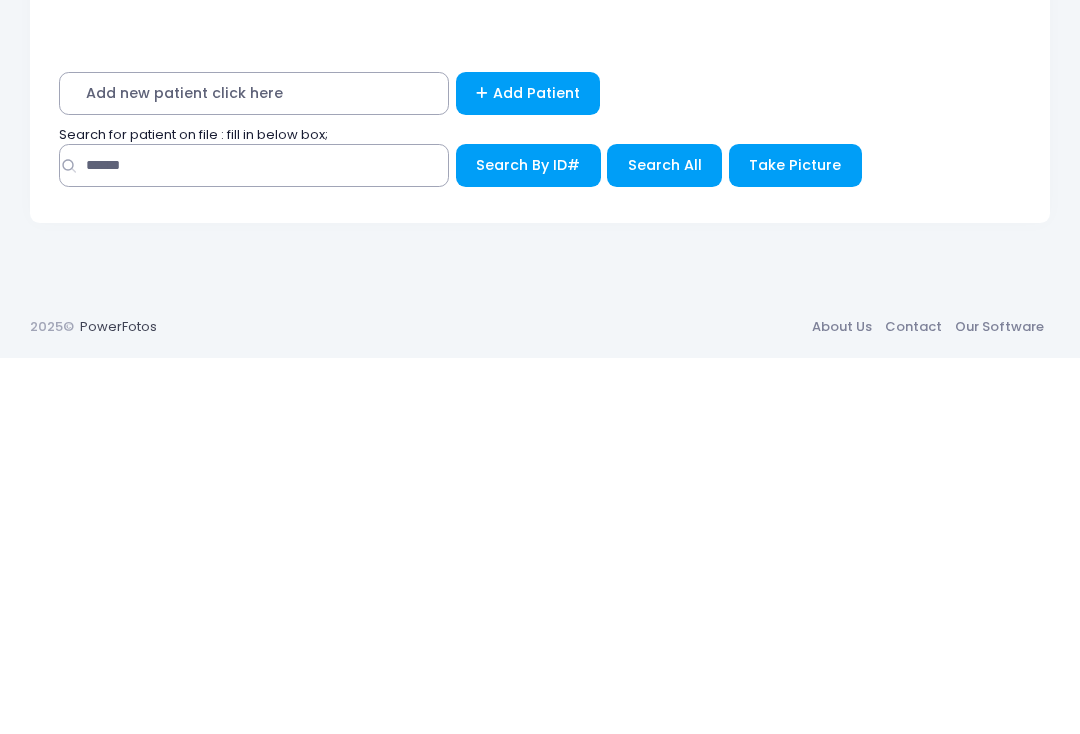 click on "Search All" at bounding box center (665, 541) 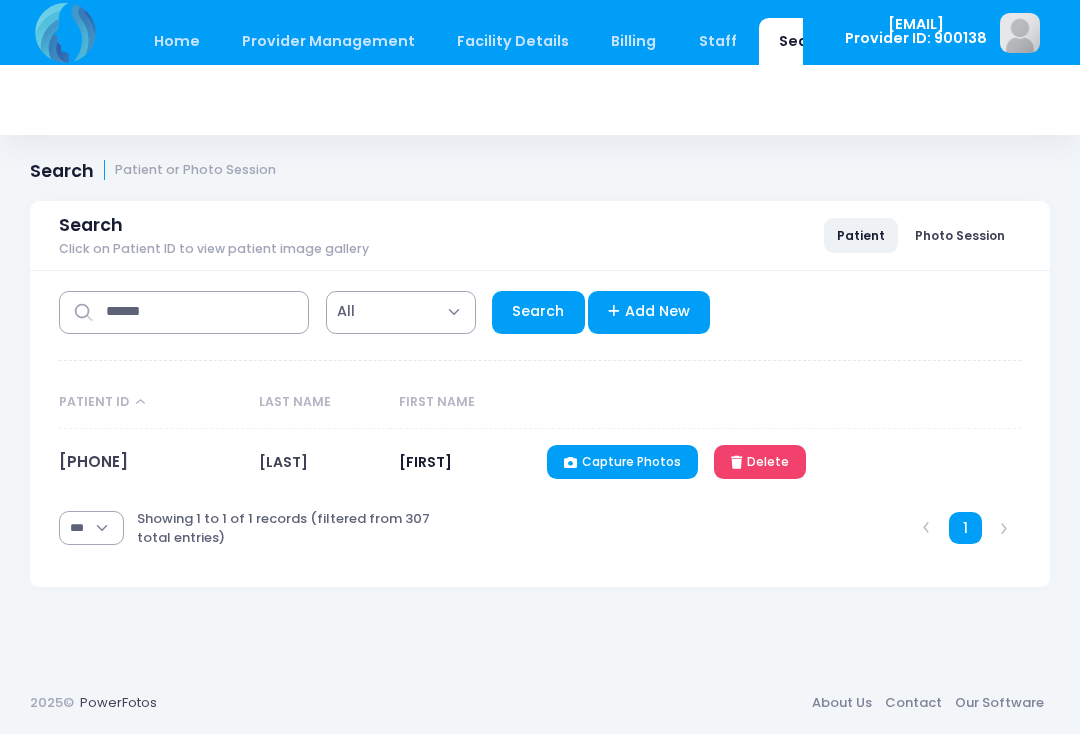 select on "***" 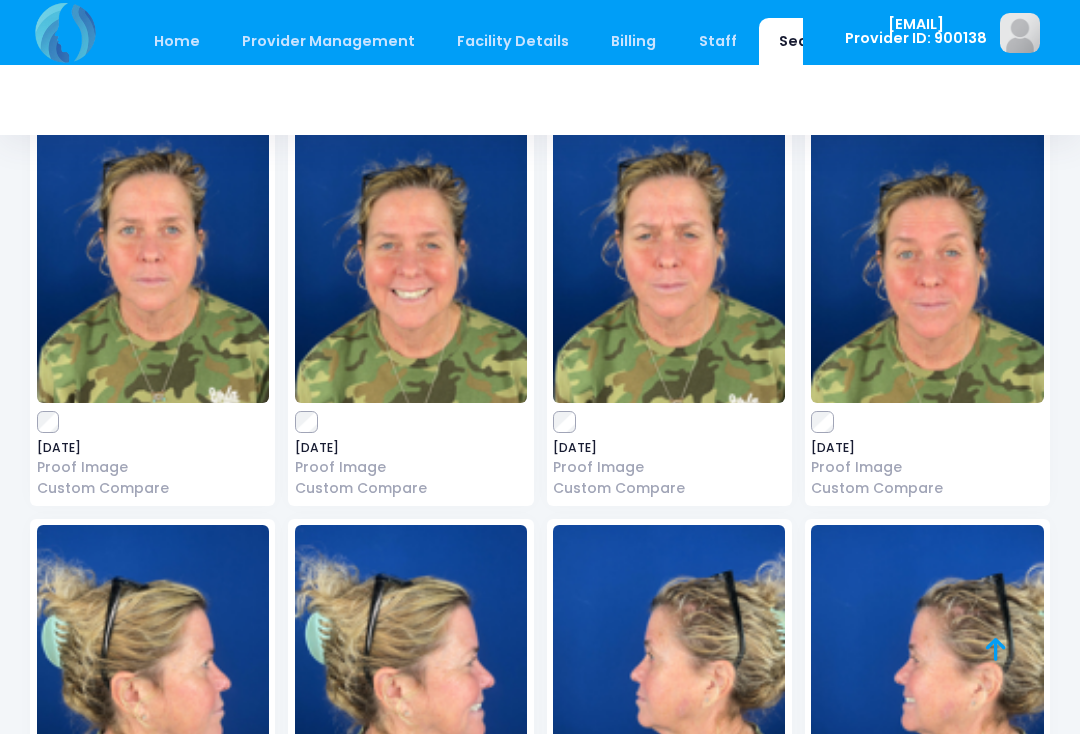scroll, scrollTop: 0, scrollLeft: 0, axis: both 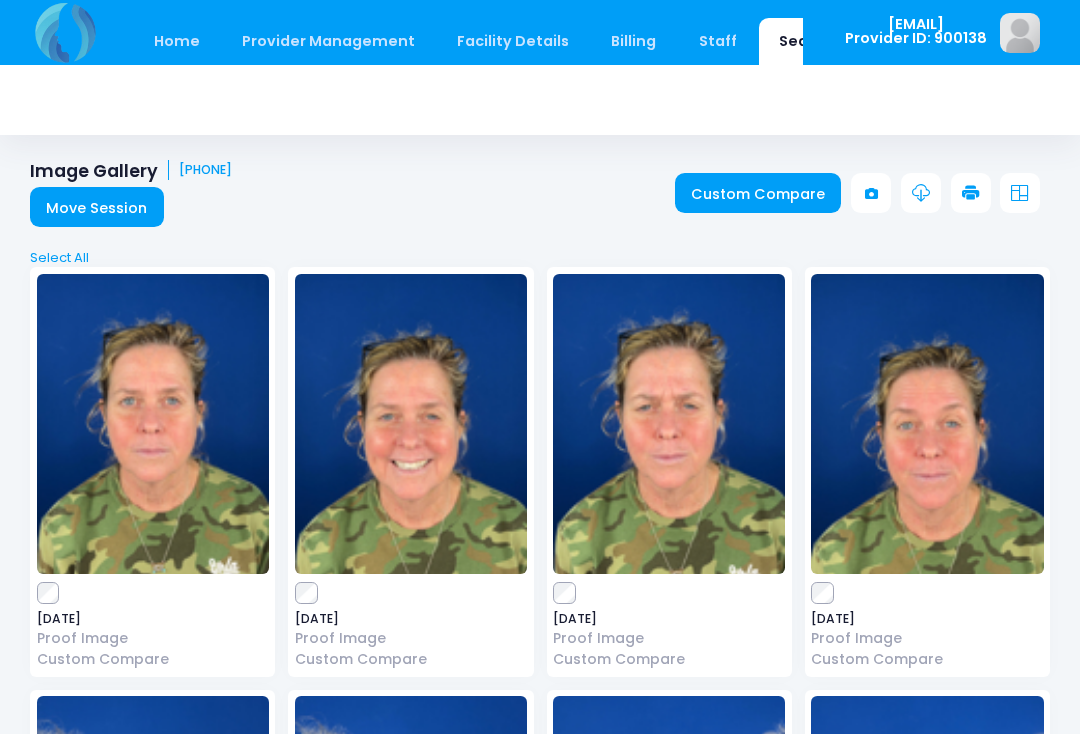 click on "Custom Compare" at bounding box center (758, 193) 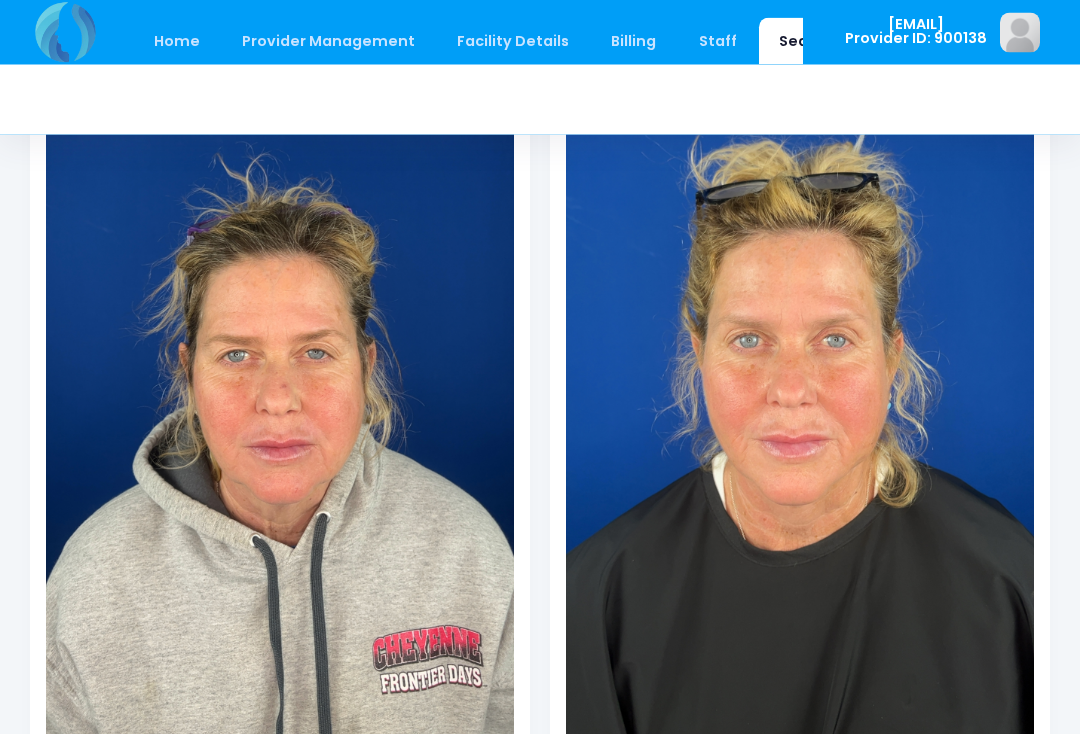 scroll, scrollTop: 382, scrollLeft: 0, axis: vertical 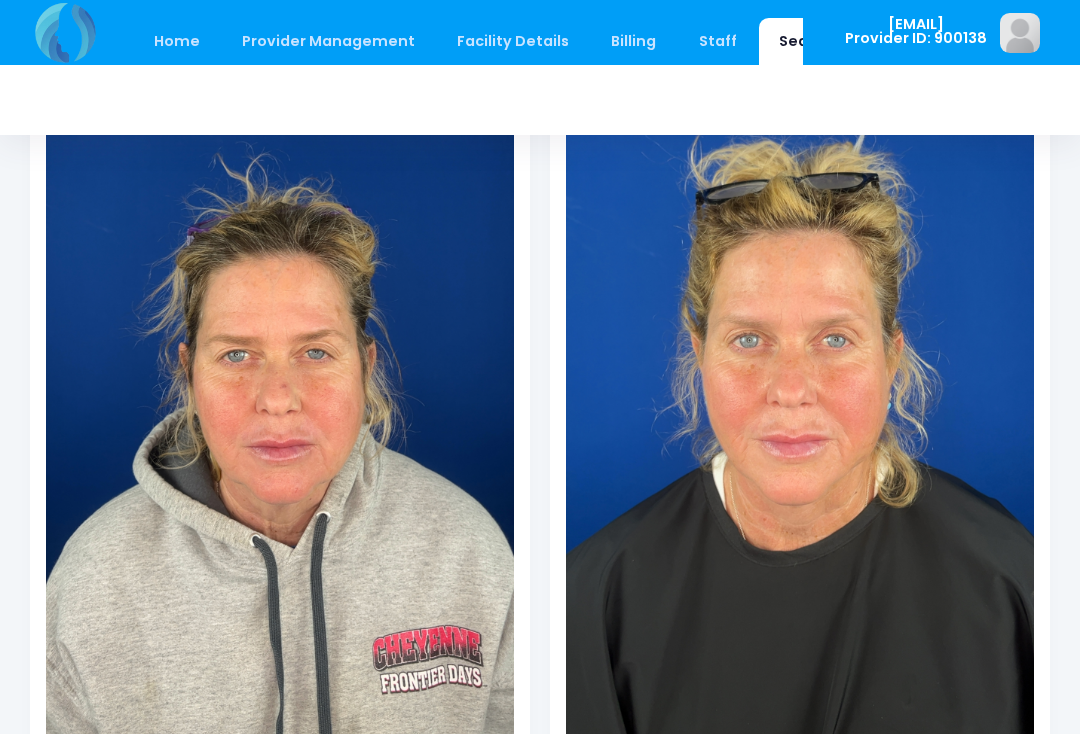 click on "Date:   [DATE]
Provider ID:   [NUMBER]
Diagnosis or Code:   [PRODUCT]
Last Name:   [LAST]" at bounding box center [280, 337] 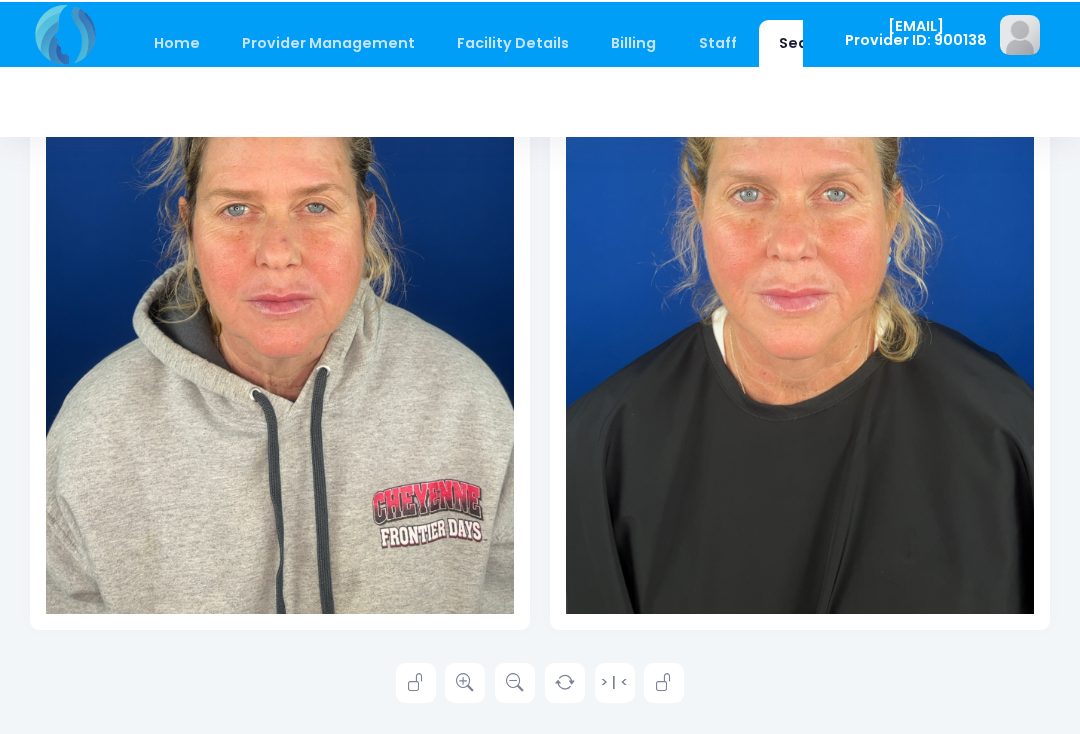 click at bounding box center (465, 681) 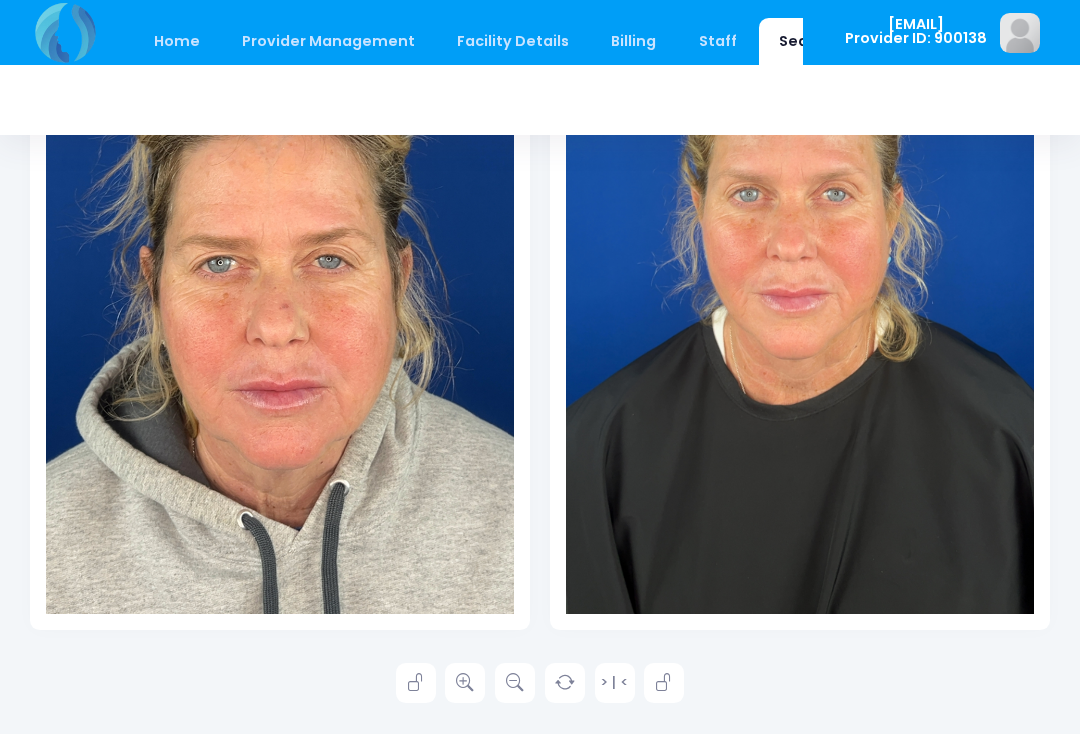 click at bounding box center (465, 683) 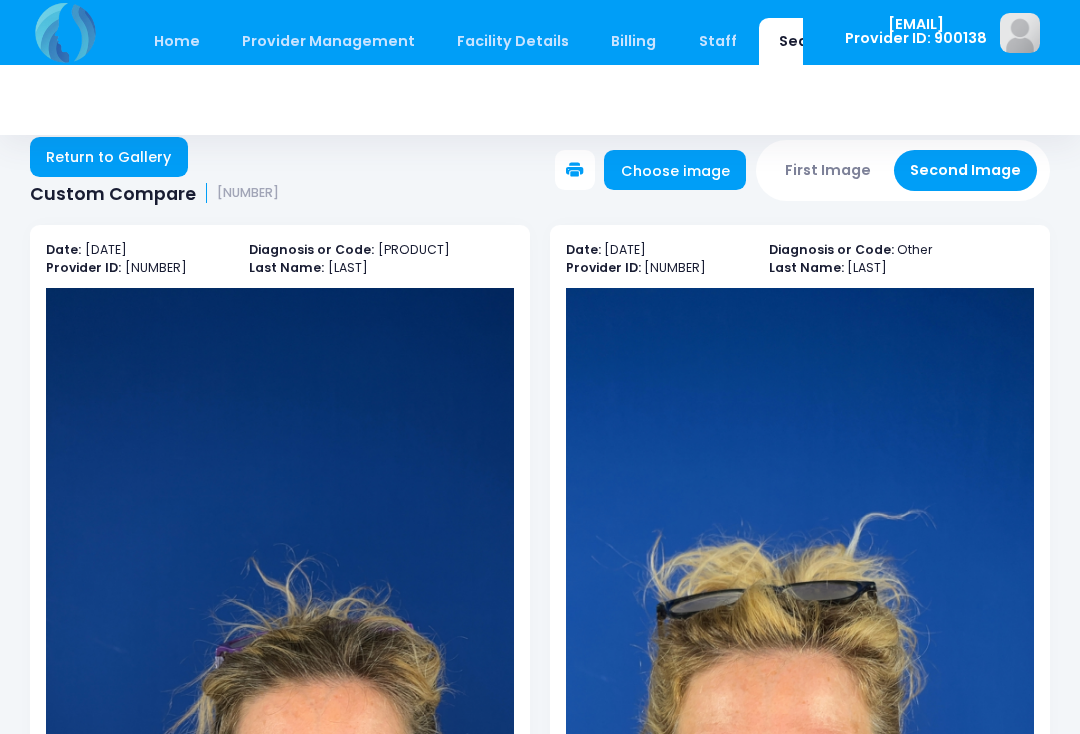 scroll, scrollTop: 25, scrollLeft: 0, axis: vertical 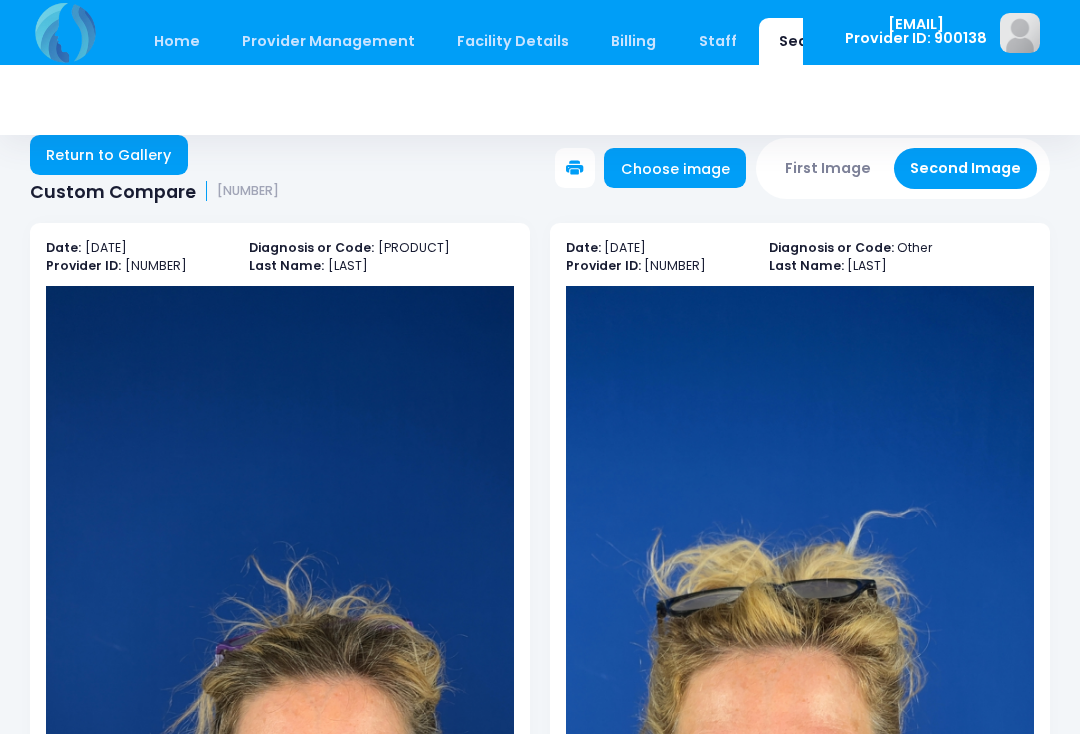 click on "First Image" at bounding box center [828, 168] 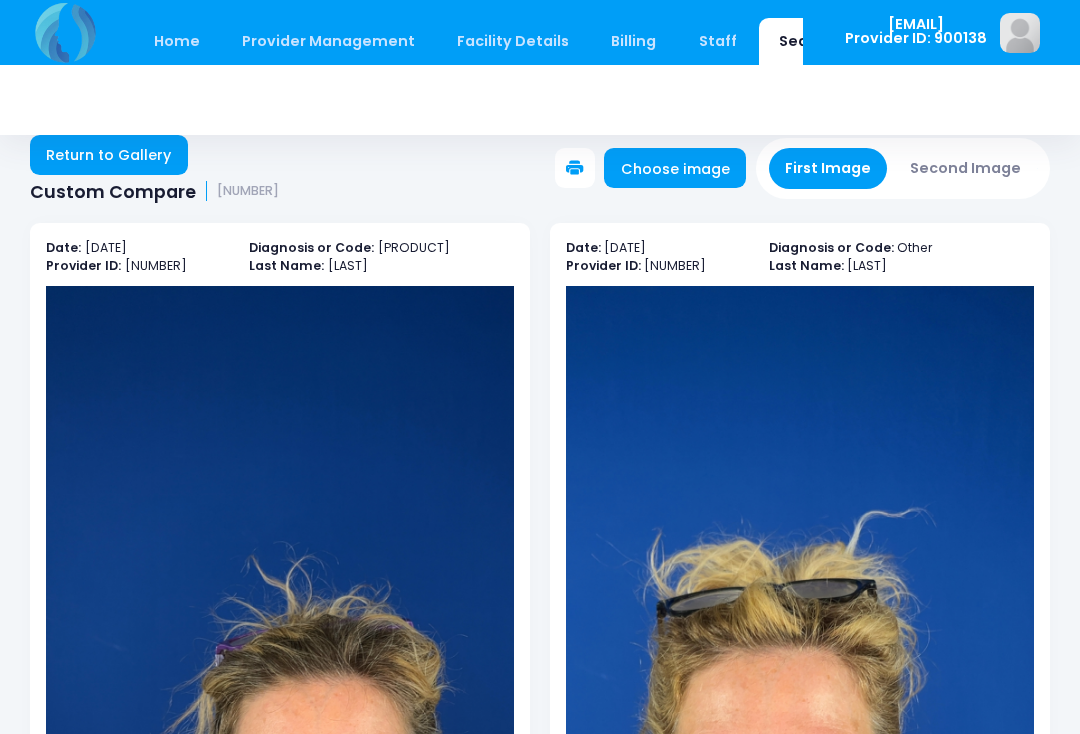 click on "Choose image" at bounding box center (675, 168) 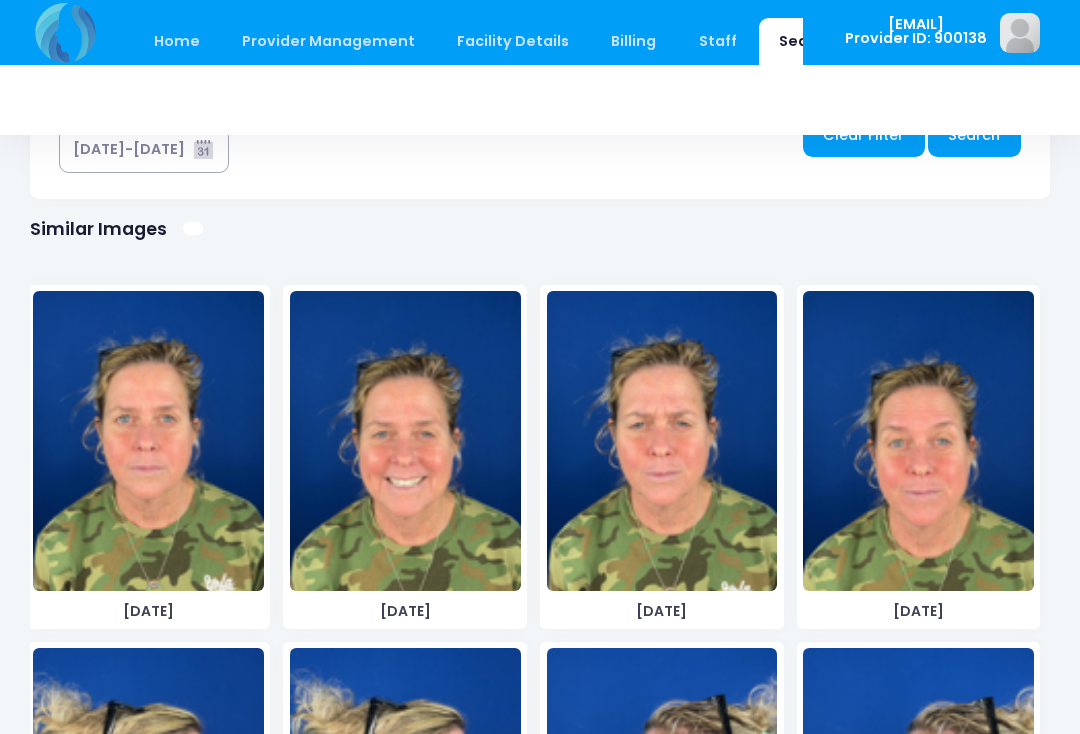scroll, scrollTop: 1200, scrollLeft: 0, axis: vertical 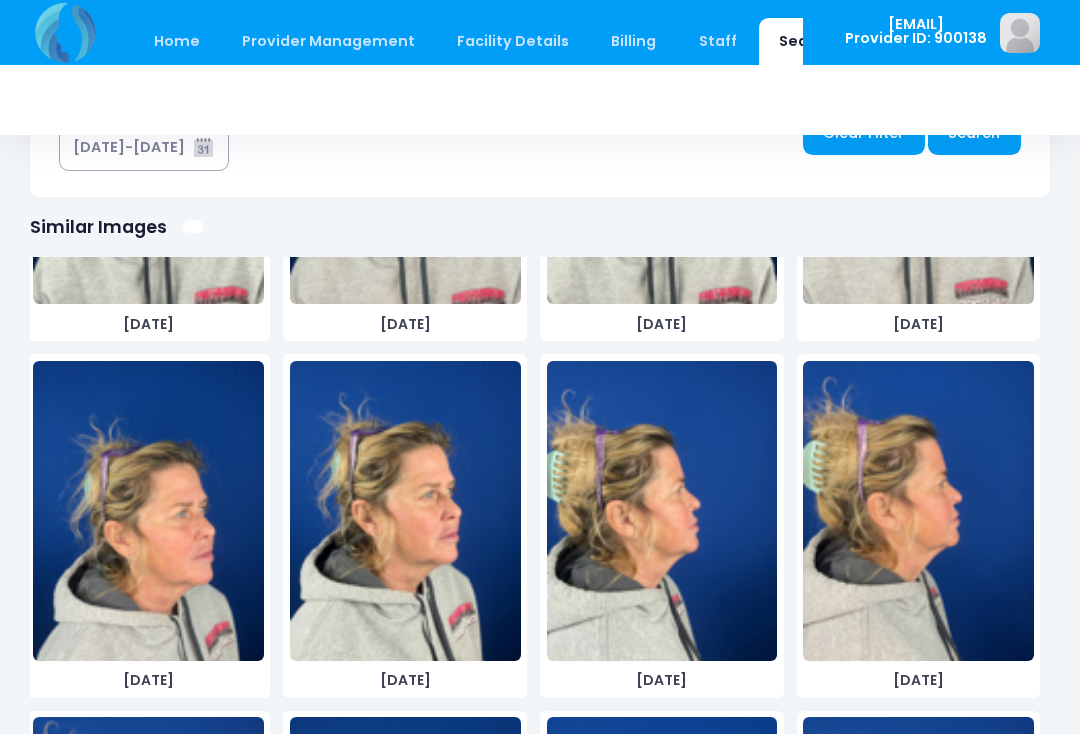 click at bounding box center [405, 511] 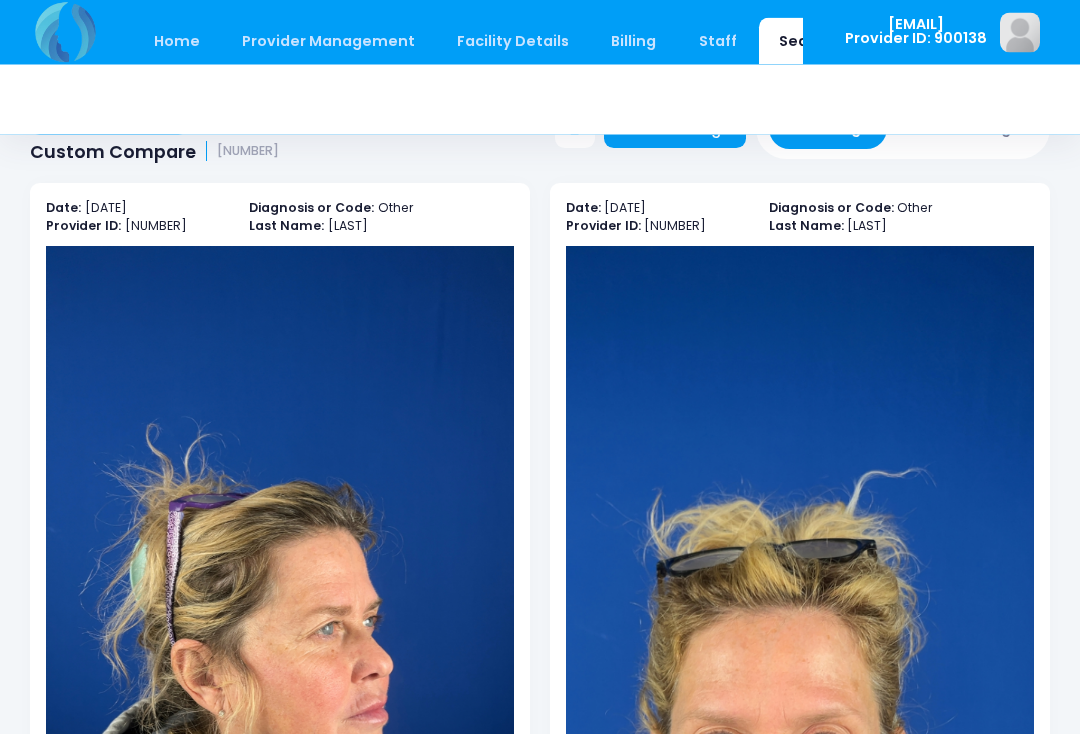 scroll, scrollTop: 0, scrollLeft: 0, axis: both 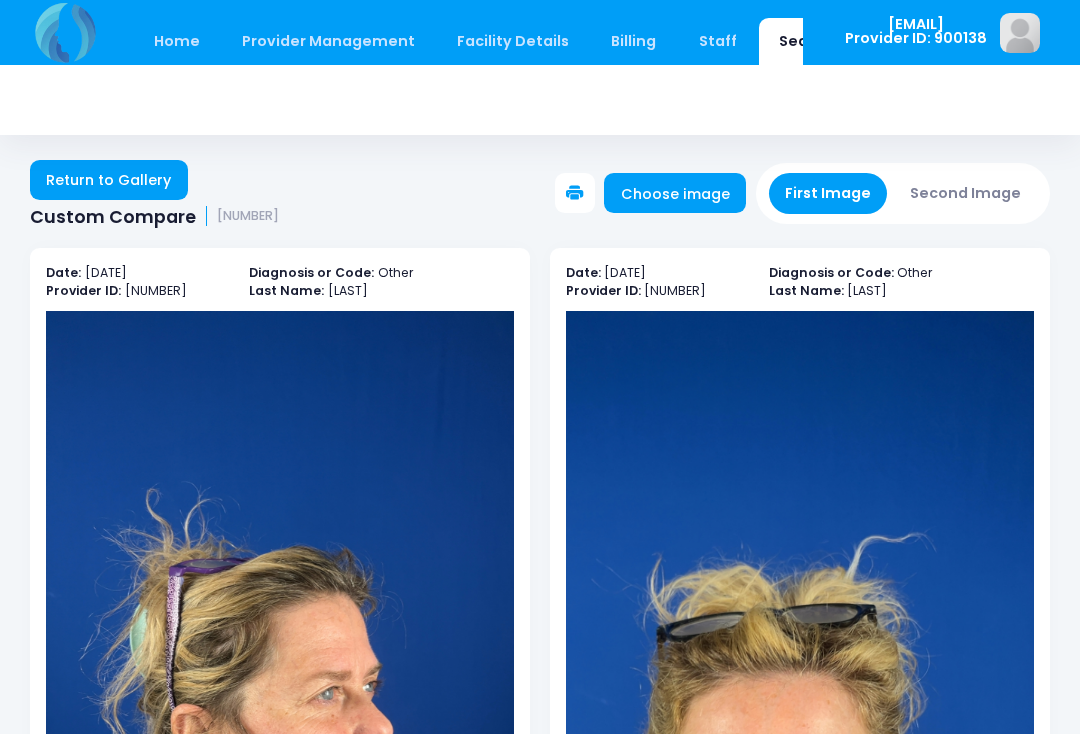 click on "Second Image" at bounding box center [966, 193] 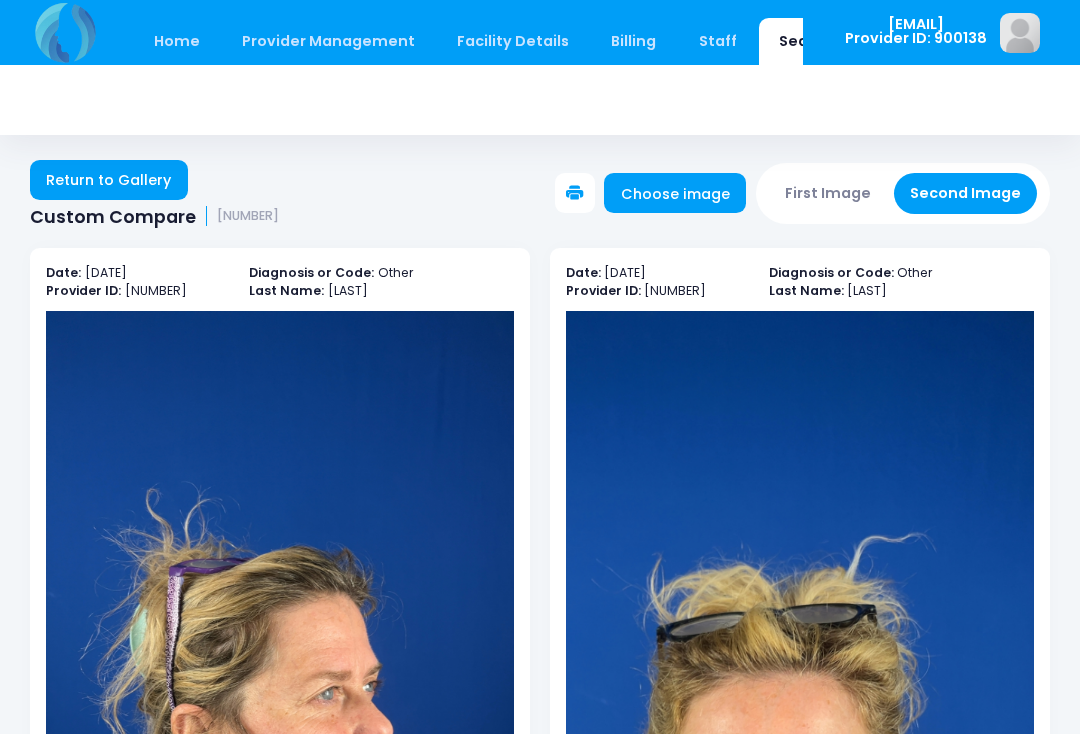 click on "Choose image" at bounding box center [675, 193] 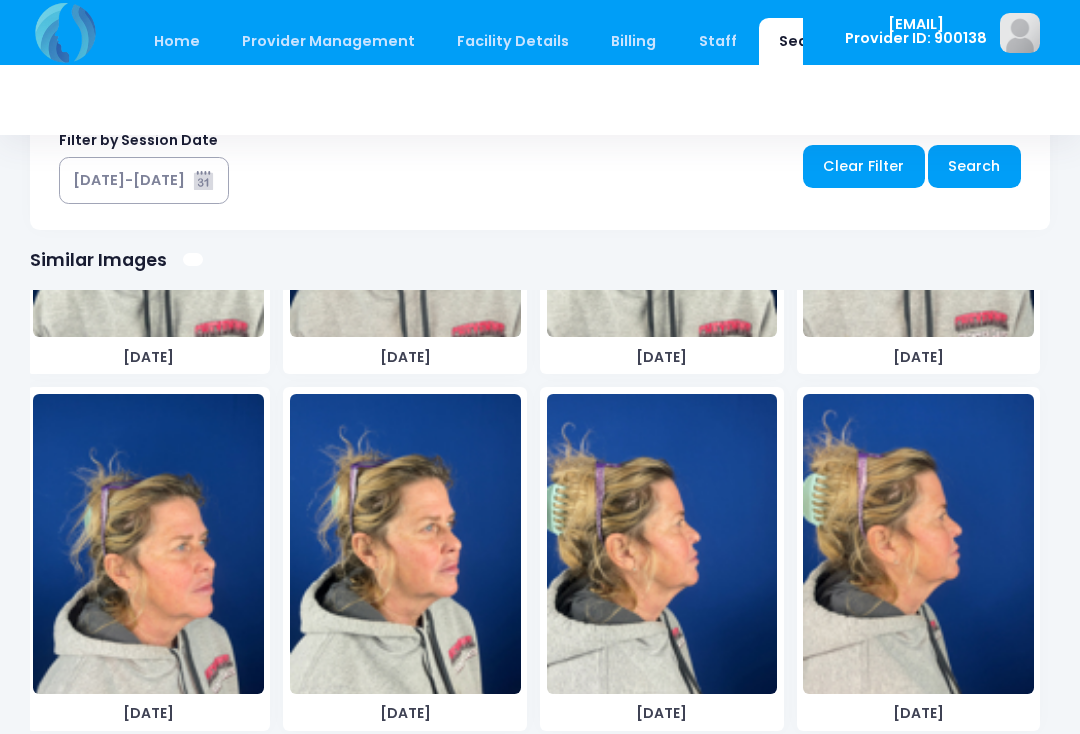 scroll, scrollTop: 1200, scrollLeft: 0, axis: vertical 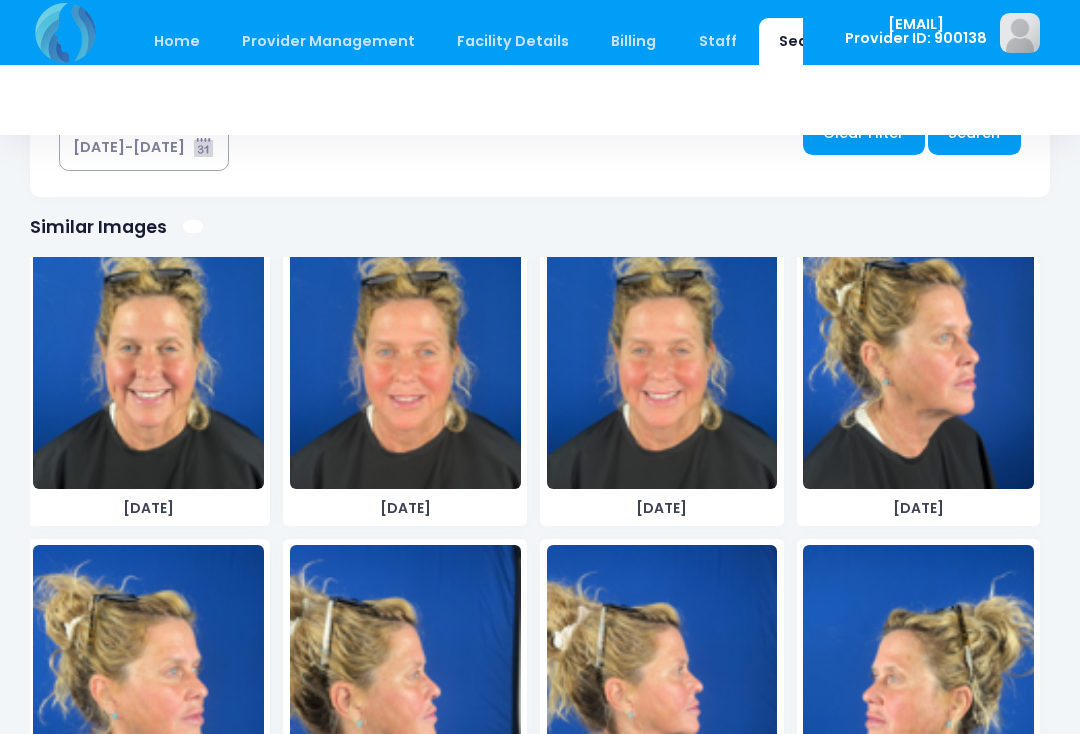 click at bounding box center [148, 695] 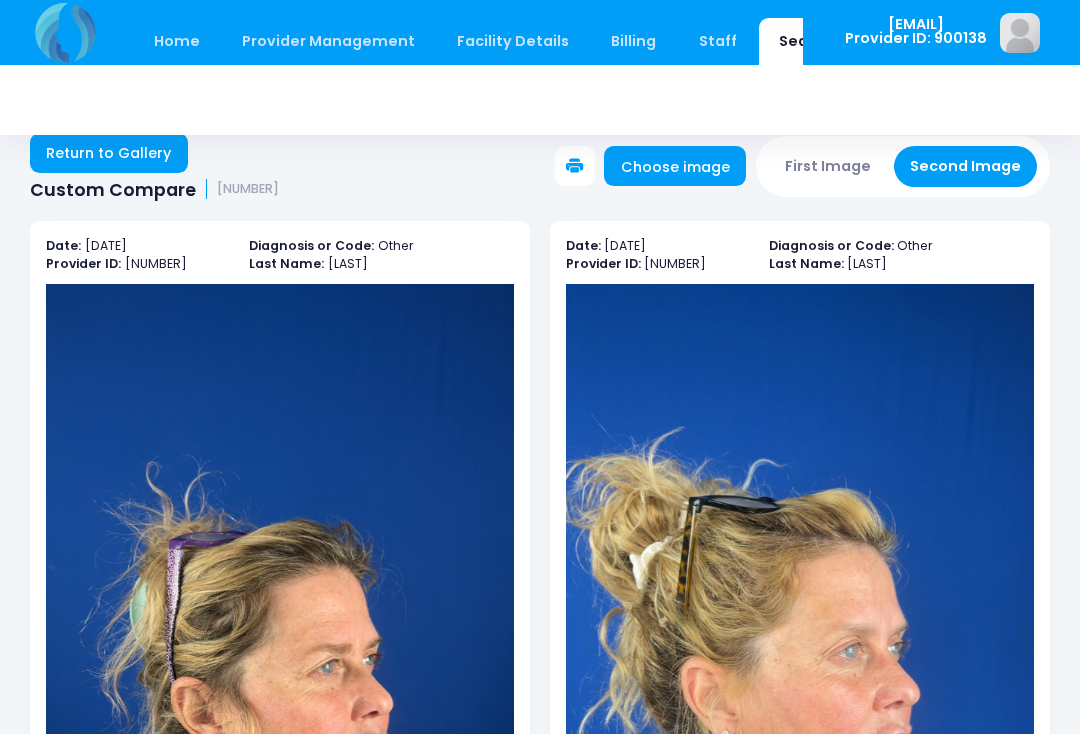 scroll, scrollTop: 31, scrollLeft: 0, axis: vertical 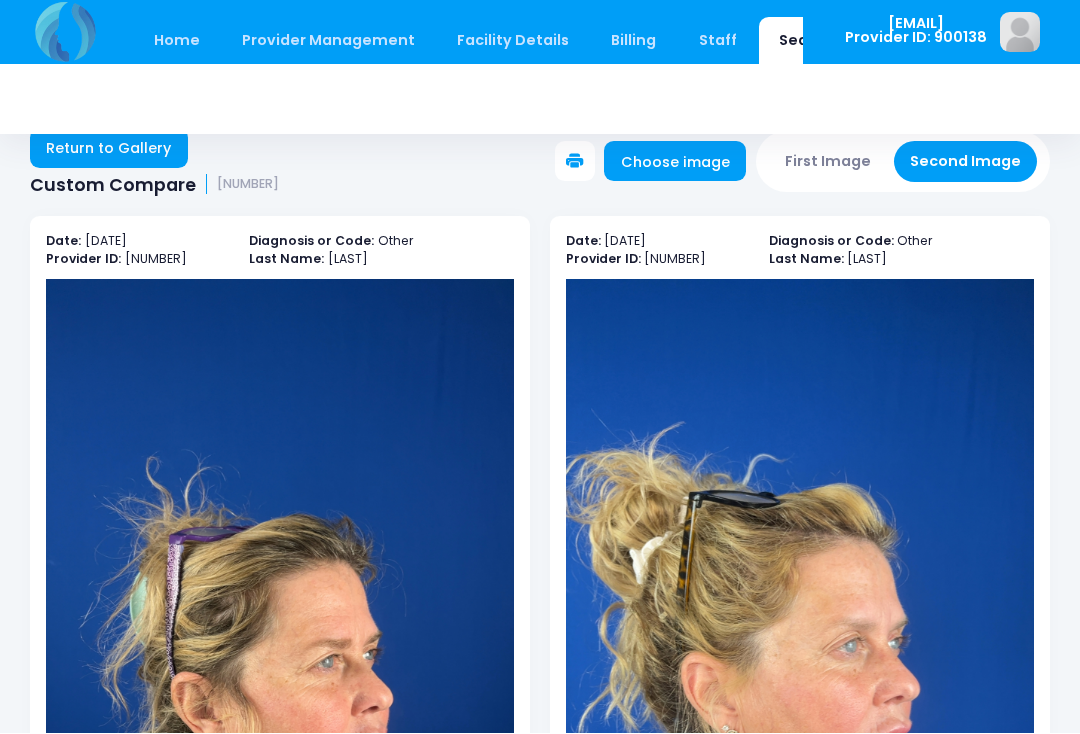 click on "First Image" at bounding box center [828, 162] 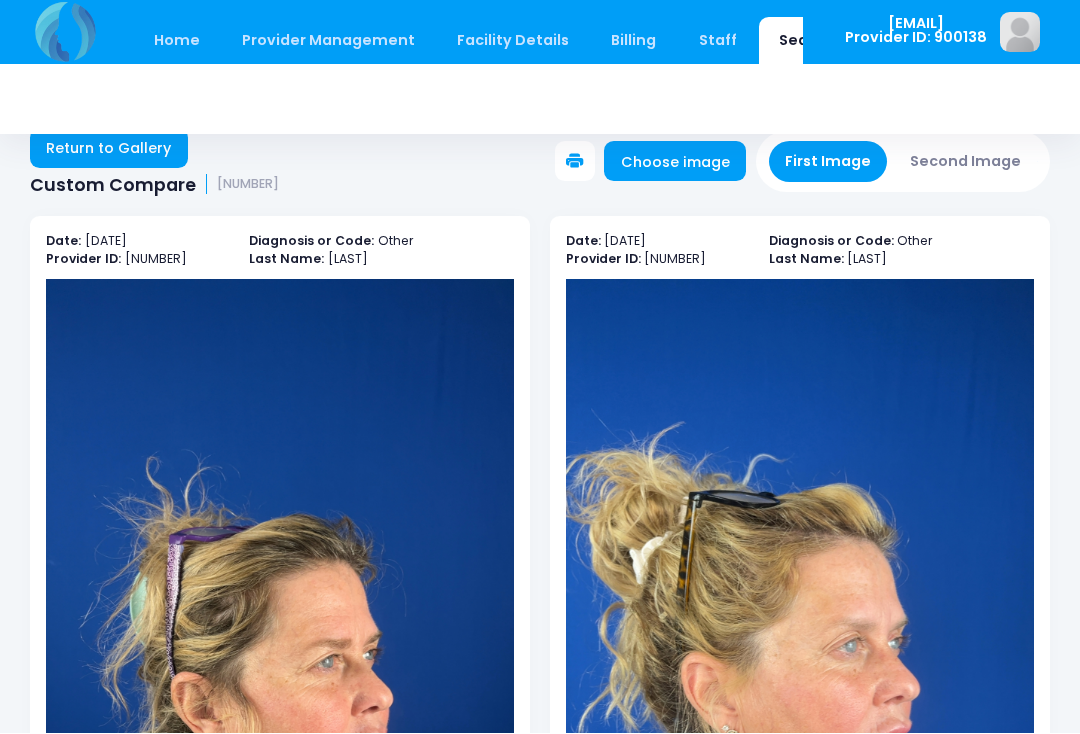 click on "Choose image" at bounding box center (675, 162) 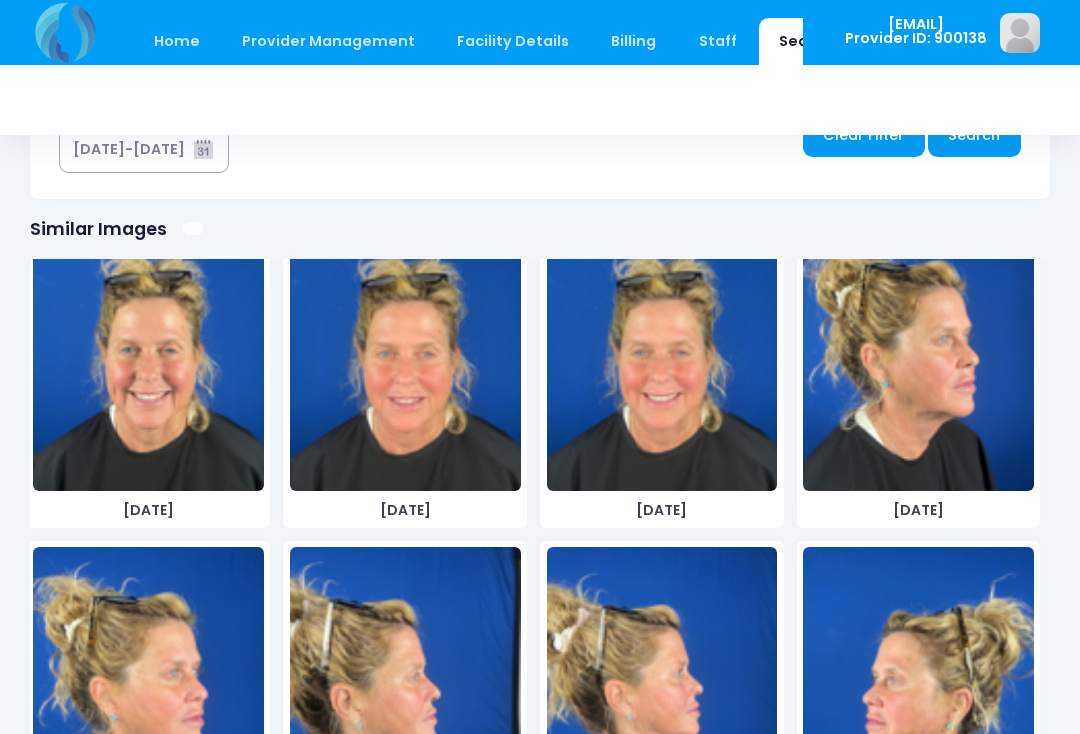 scroll, scrollTop: 1200, scrollLeft: 0, axis: vertical 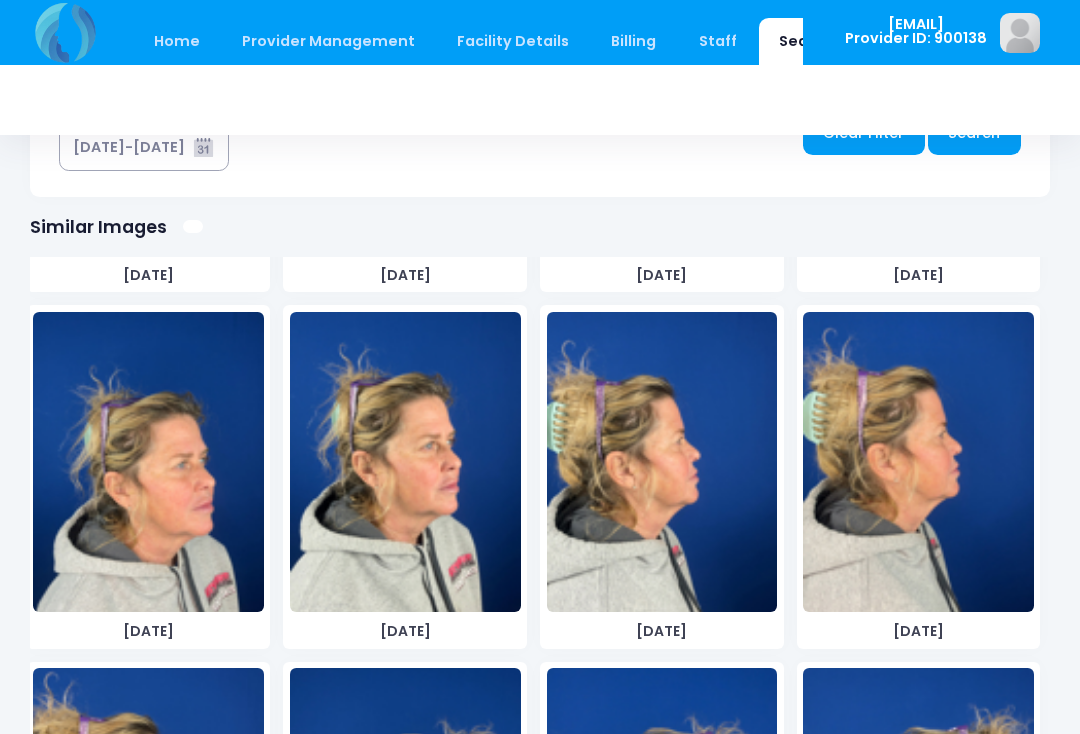 click at bounding box center (918, 462) 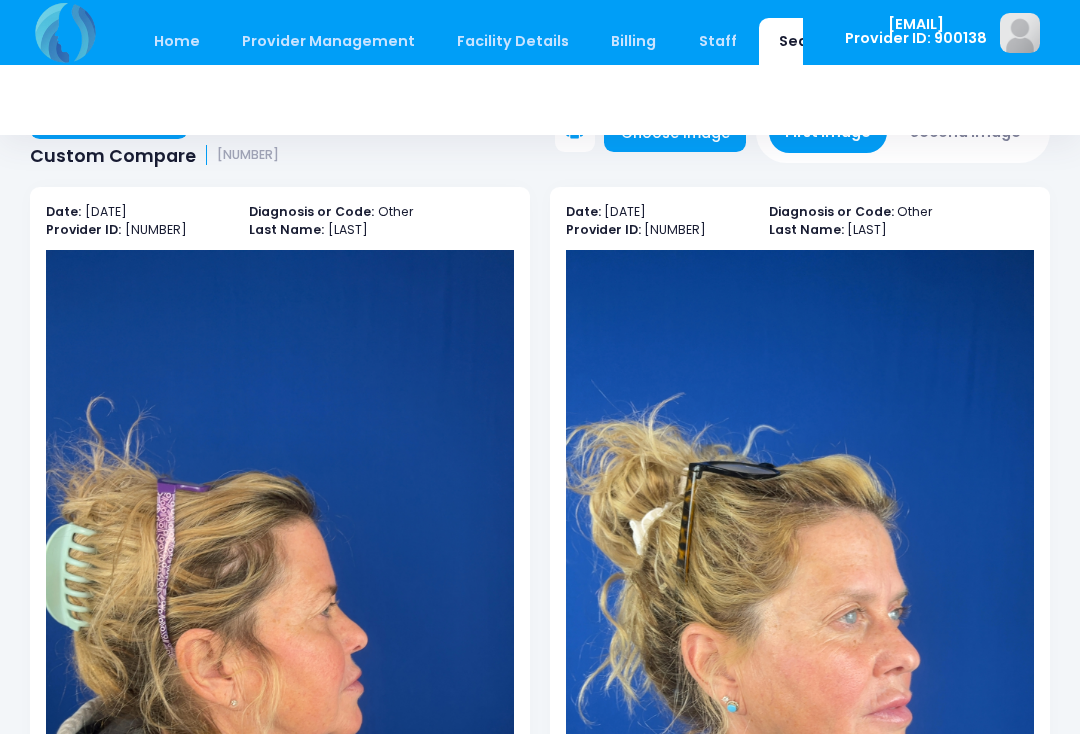 scroll, scrollTop: 0, scrollLeft: 0, axis: both 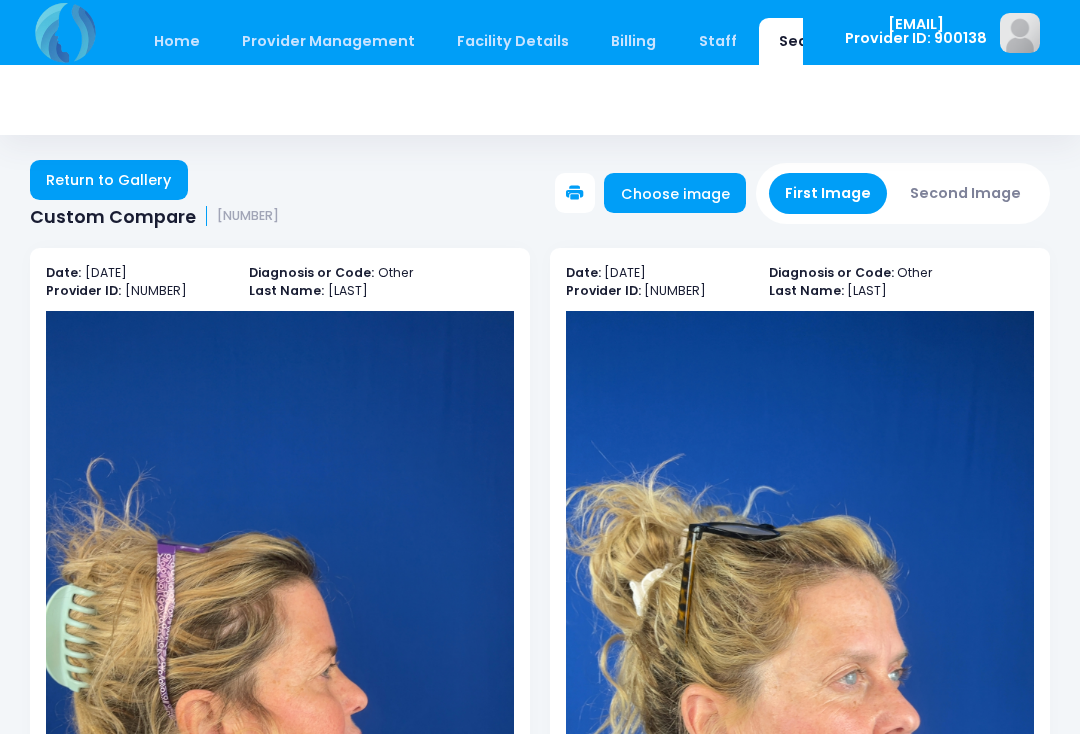 click on "Second Image" at bounding box center [966, 193] 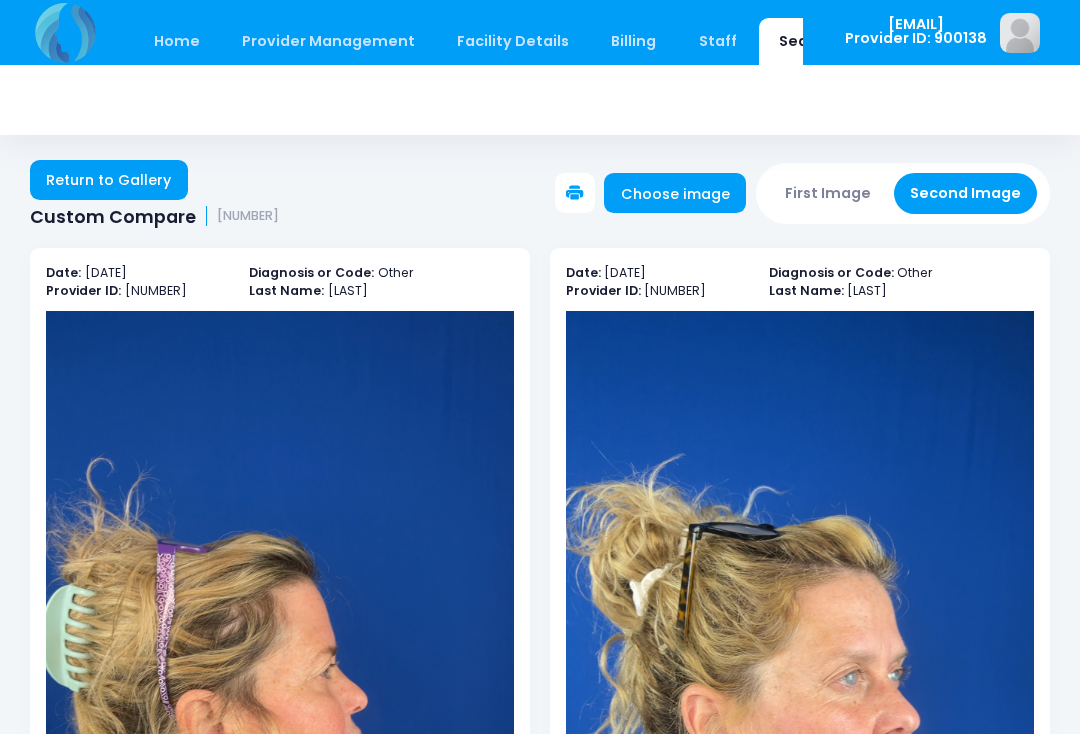 click on "Choose image" at bounding box center (675, 193) 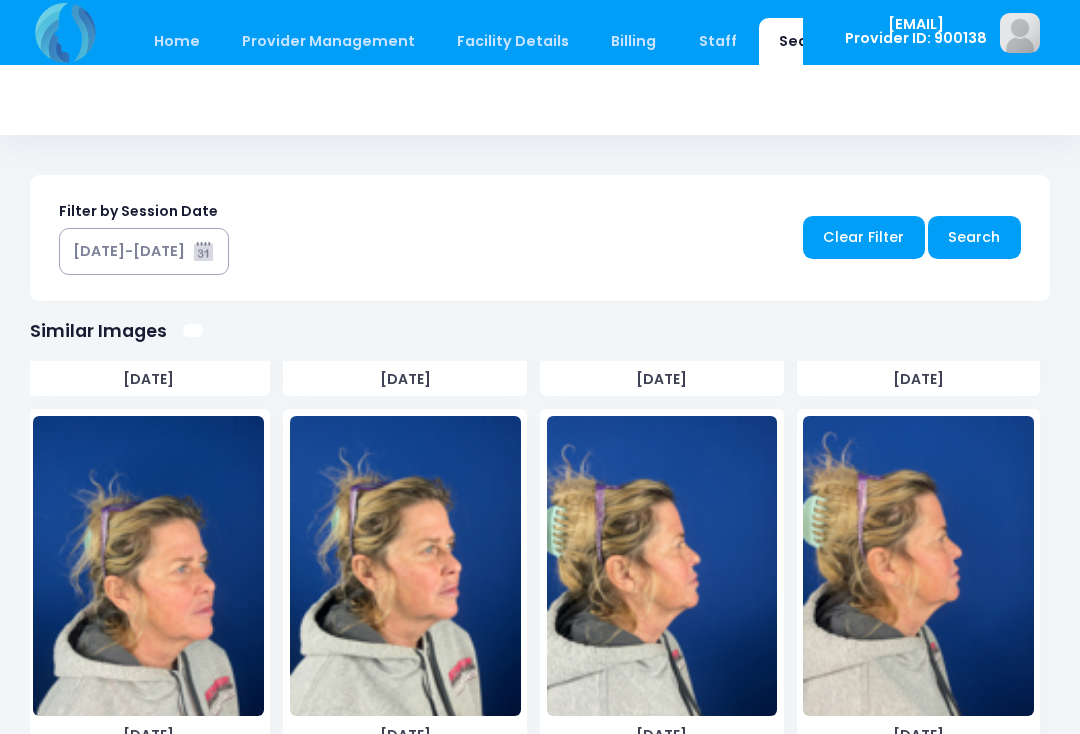 scroll, scrollTop: 1184, scrollLeft: 0, axis: vertical 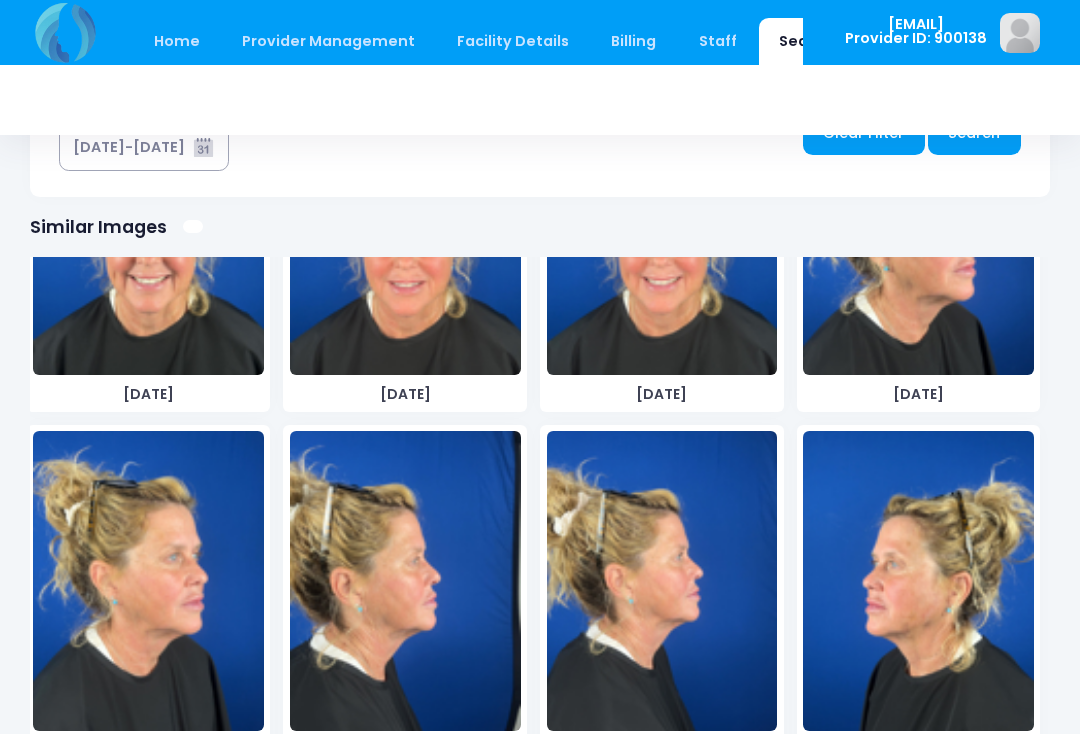 click at bounding box center [662, 581] 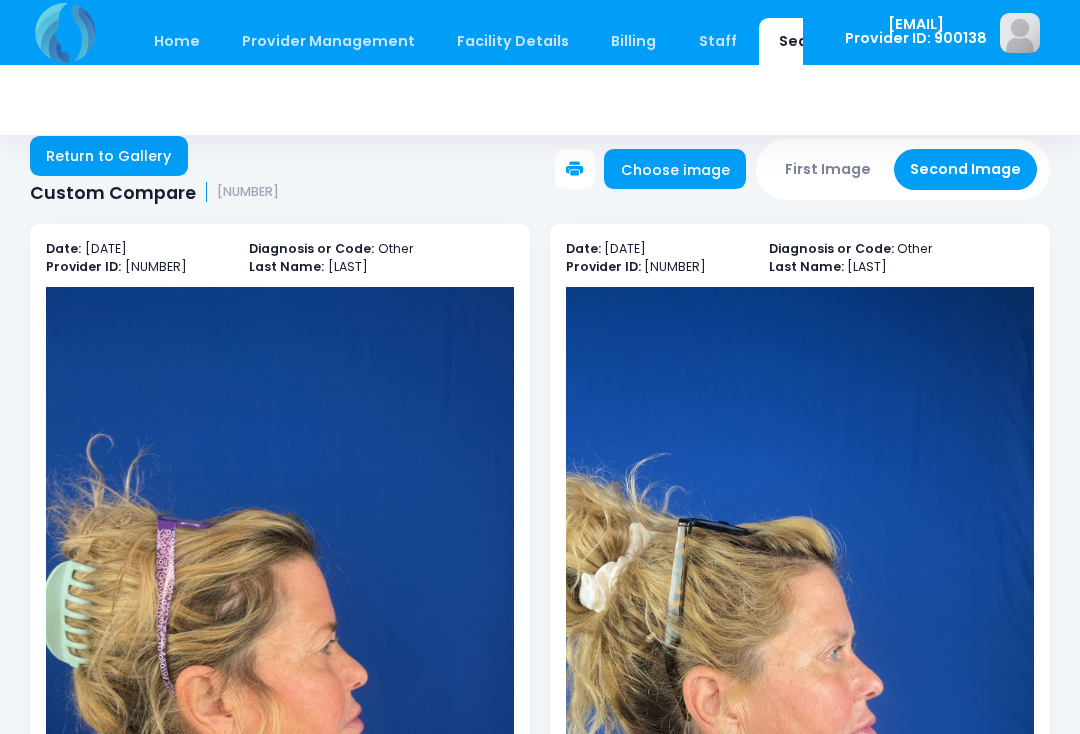 scroll, scrollTop: 0, scrollLeft: 0, axis: both 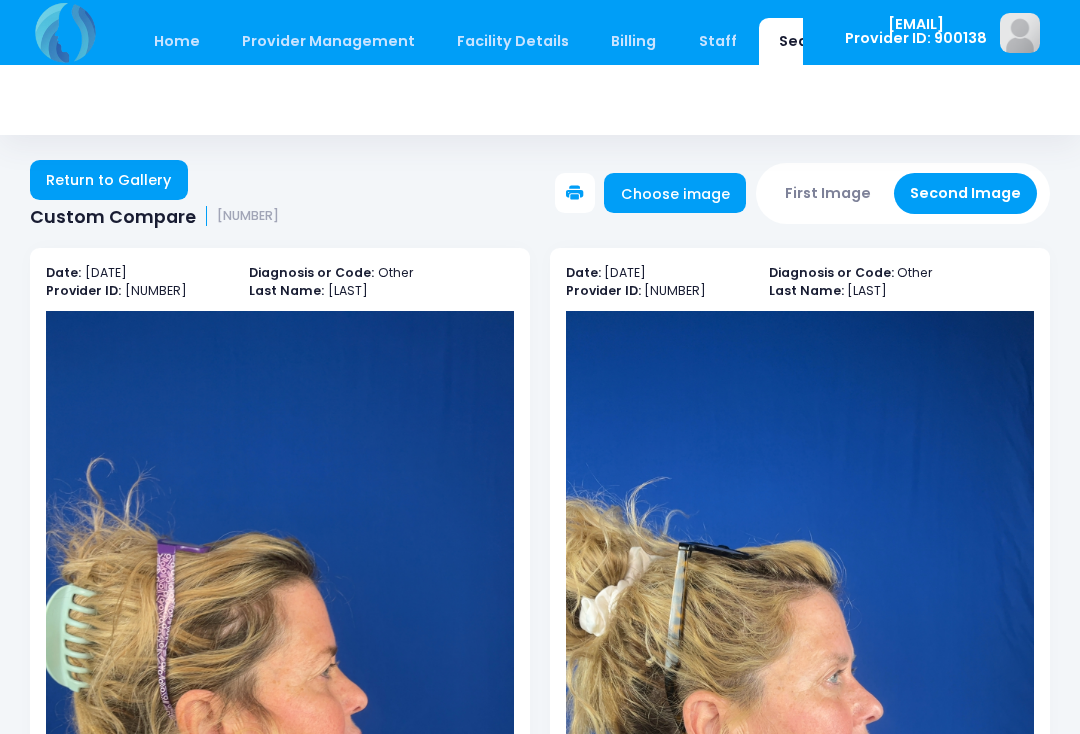 click on "First Image" at bounding box center (828, 193) 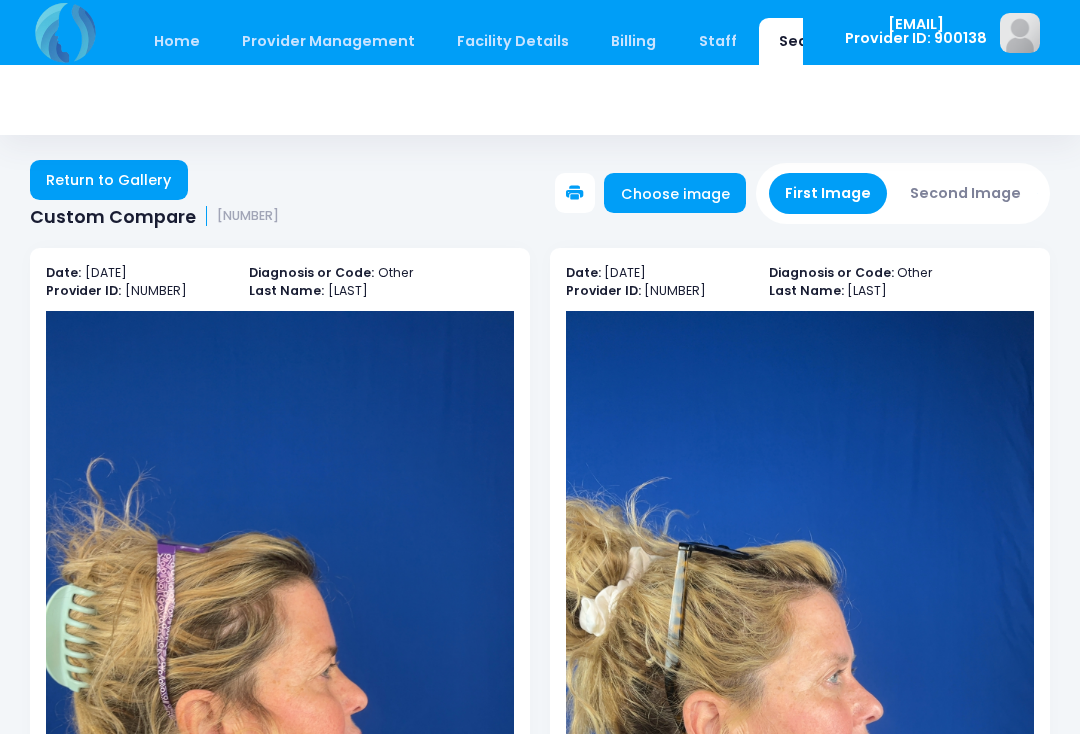 click on "Choose image" at bounding box center (675, 193) 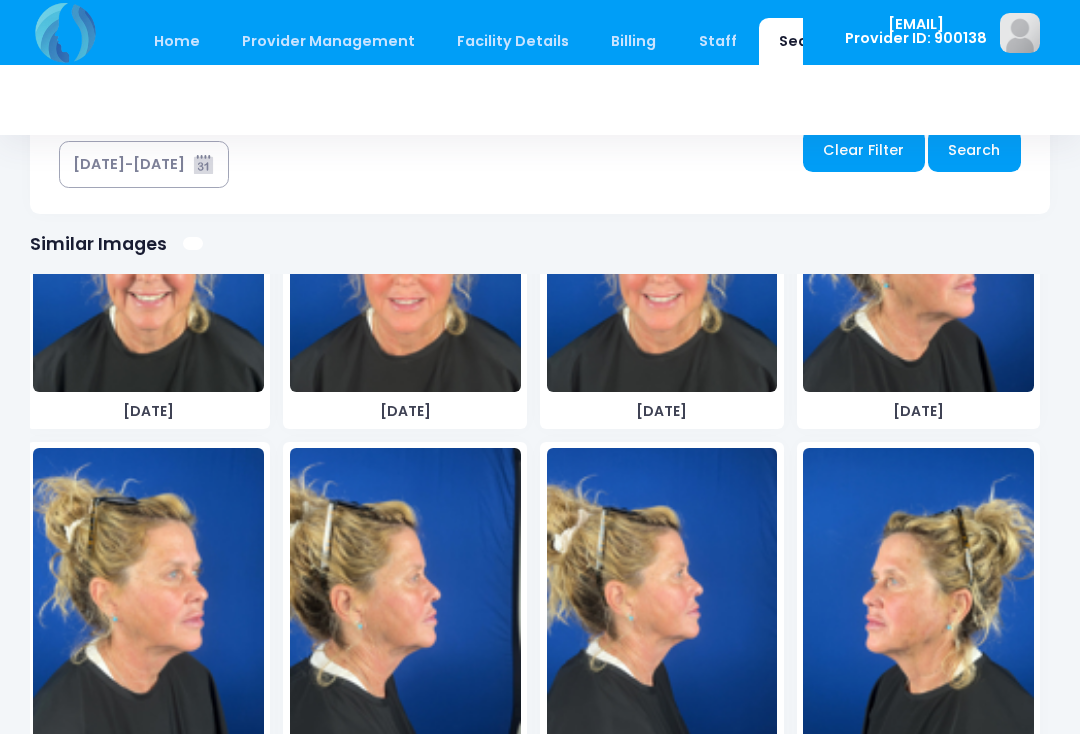 scroll, scrollTop: 1200, scrollLeft: 0, axis: vertical 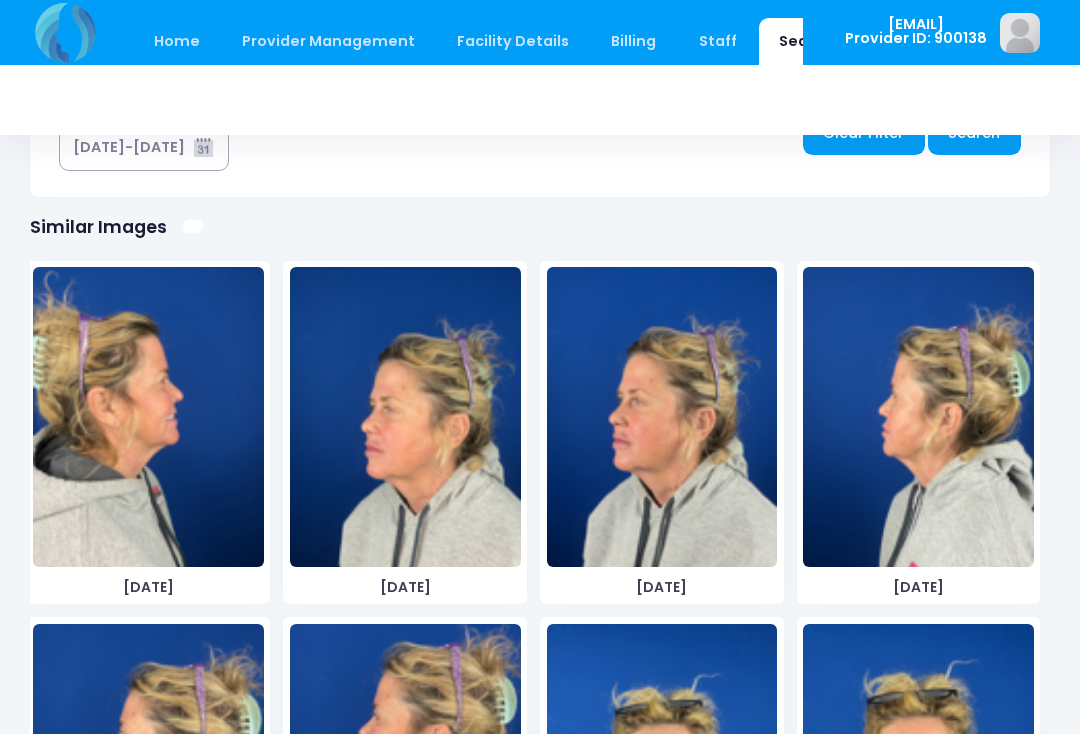 click at bounding box center [662, 417] 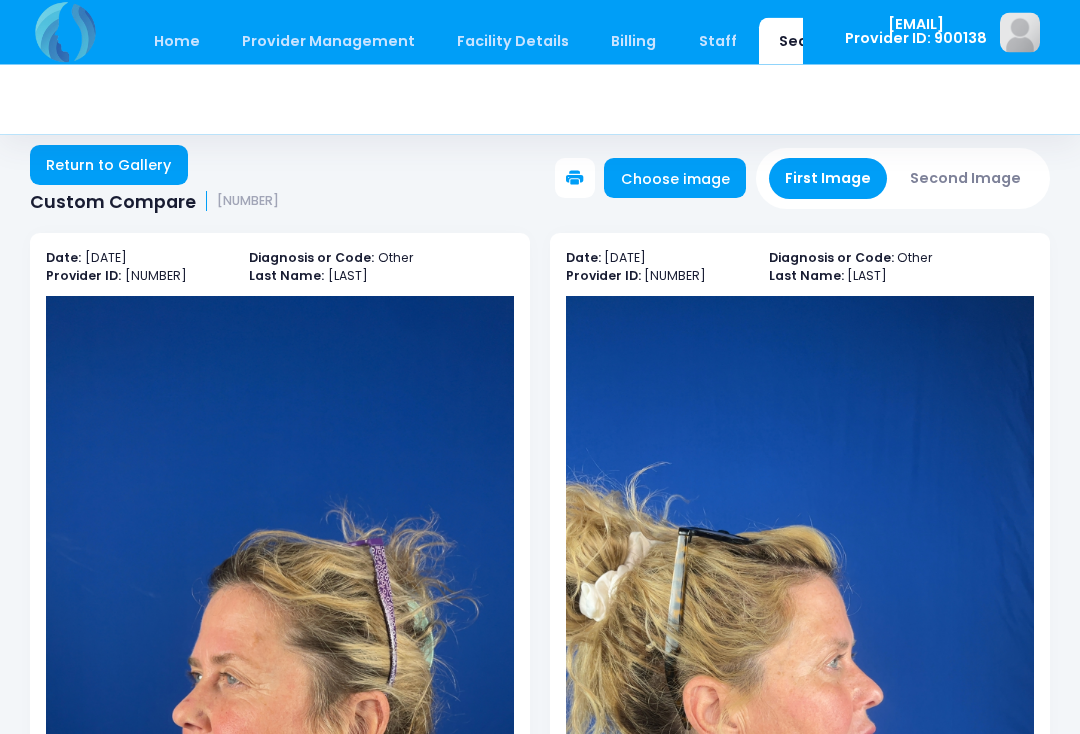 scroll, scrollTop: 0, scrollLeft: 0, axis: both 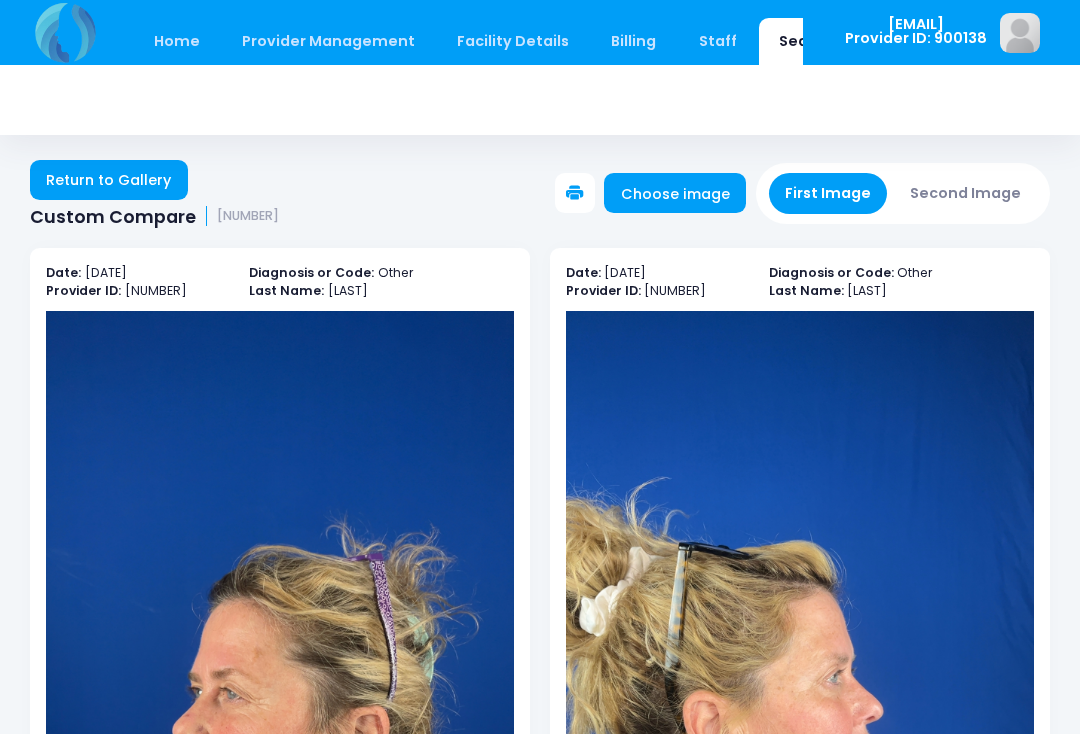 click on "Second Image" at bounding box center [966, 193] 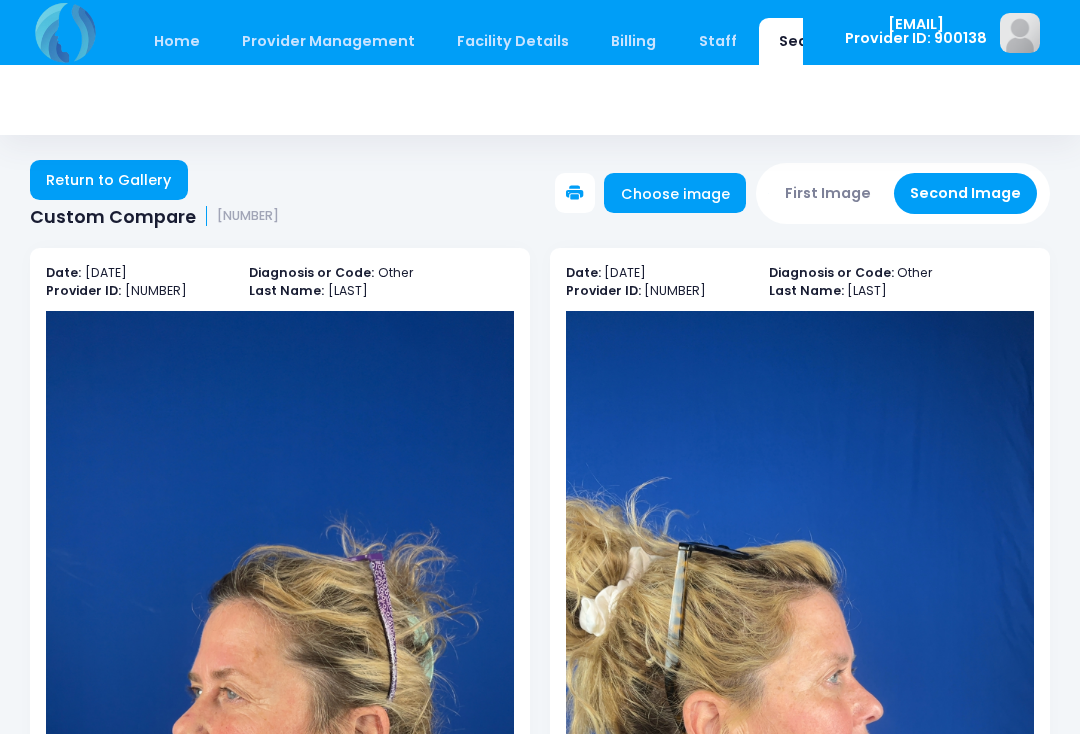 click on "Choose image" at bounding box center (675, 193) 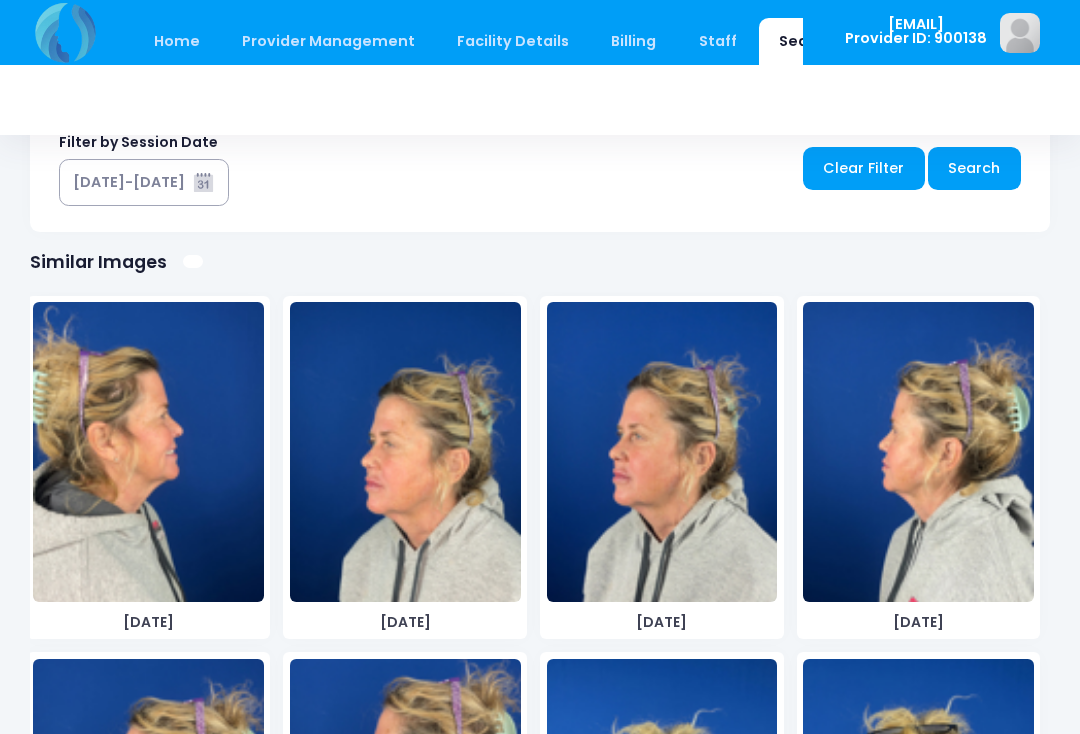 scroll, scrollTop: 1200, scrollLeft: 0, axis: vertical 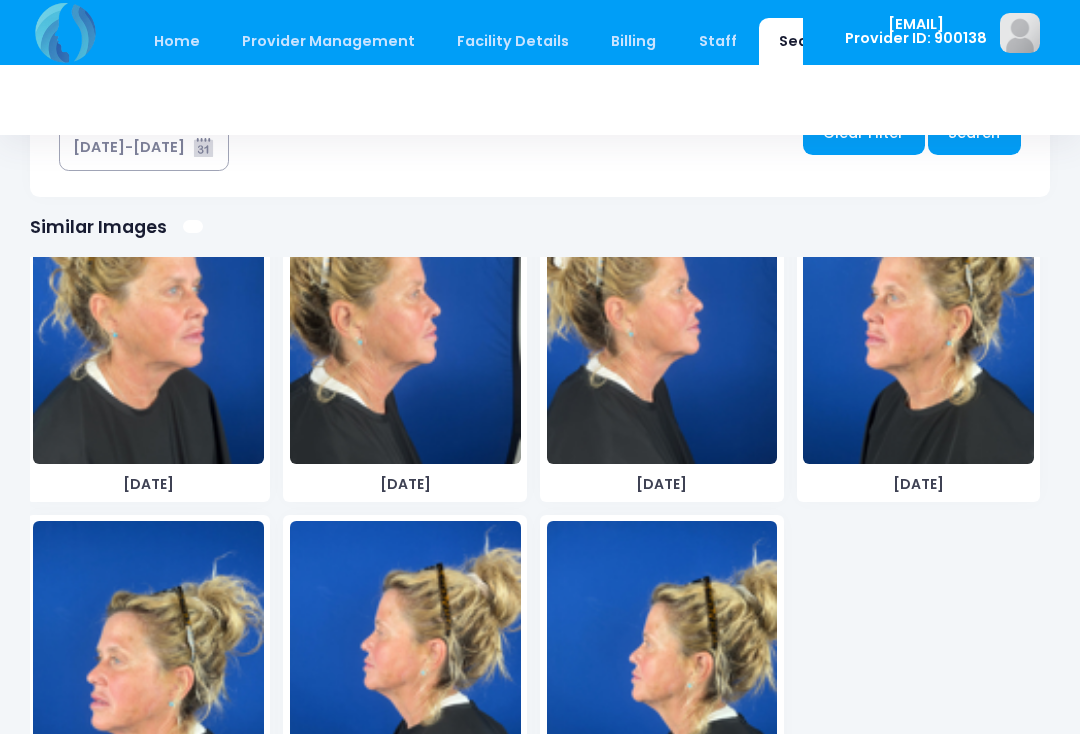 click at bounding box center (918, 314) 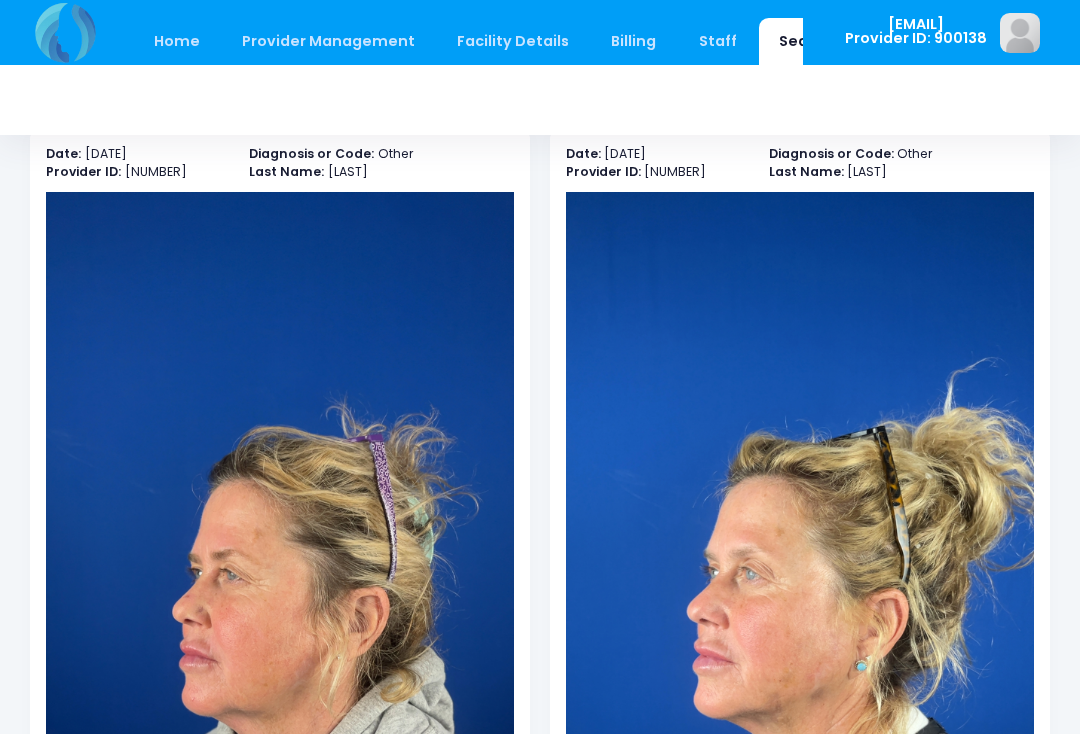 scroll, scrollTop: 0, scrollLeft: 0, axis: both 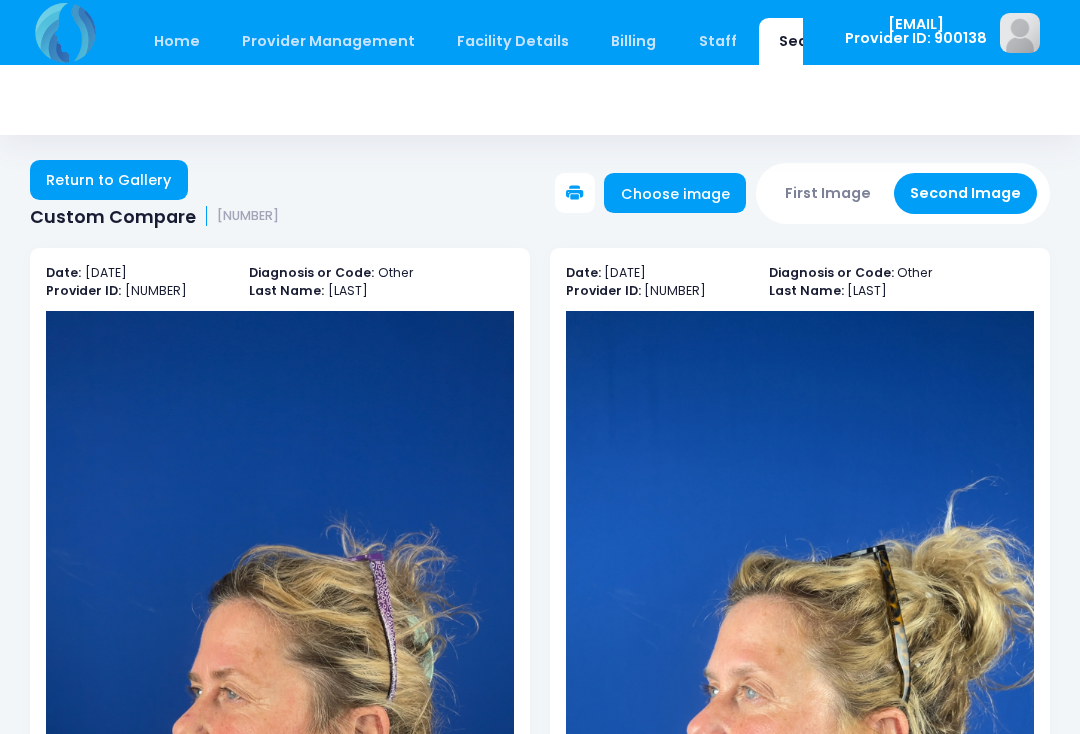 click on "First Image" at bounding box center (828, 193) 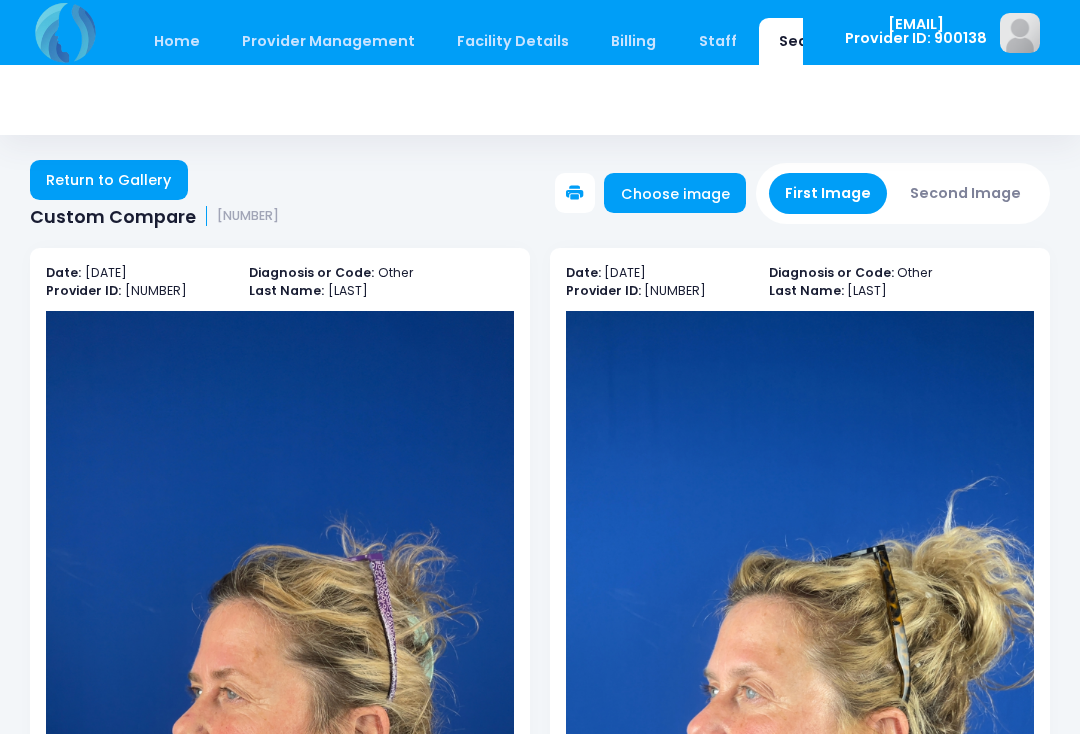 click on "Choose image" at bounding box center [675, 193] 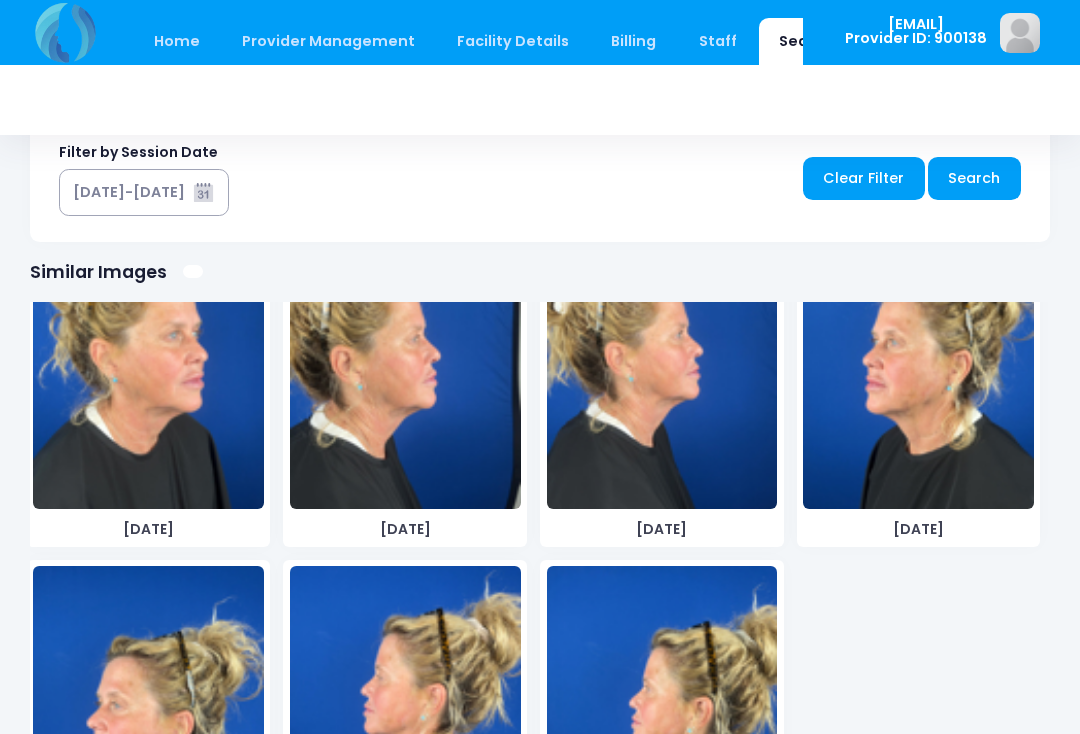 scroll, scrollTop: 1200, scrollLeft: 0, axis: vertical 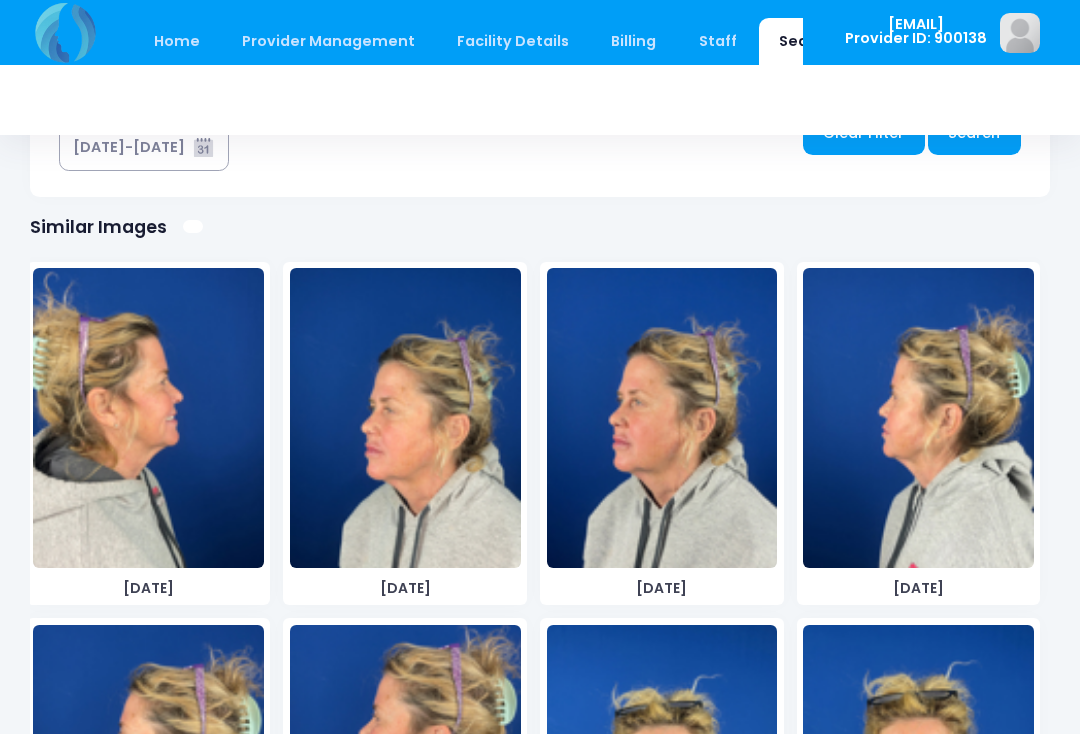 click at bounding box center [662, 418] 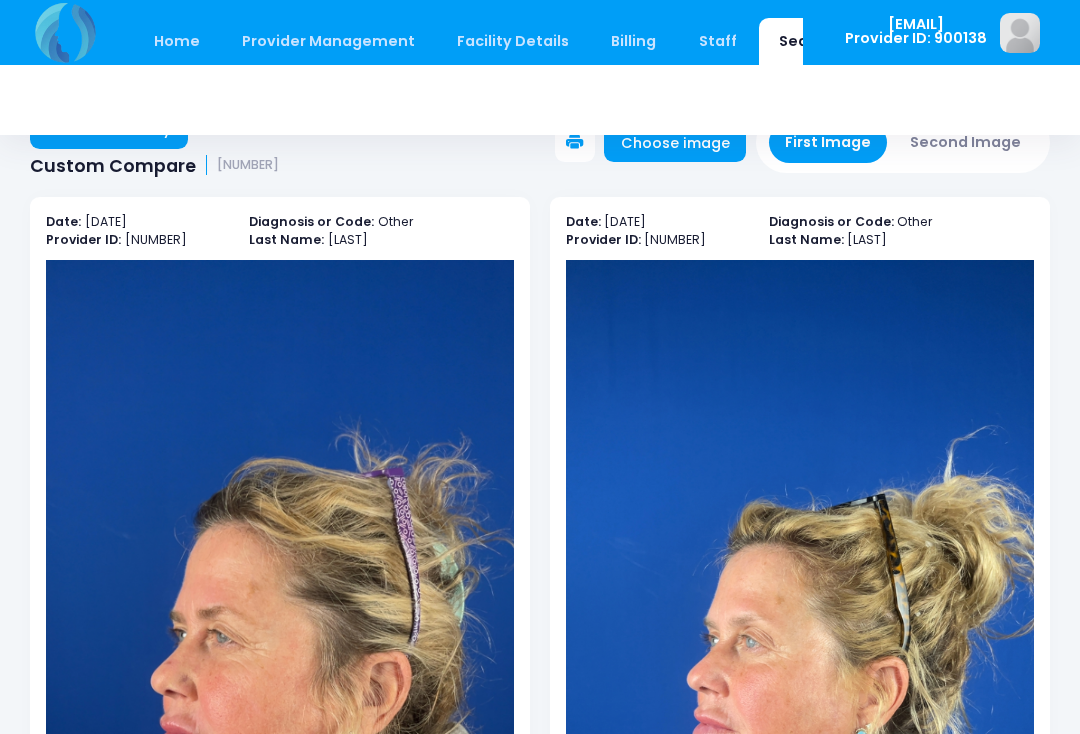 scroll, scrollTop: 0, scrollLeft: 0, axis: both 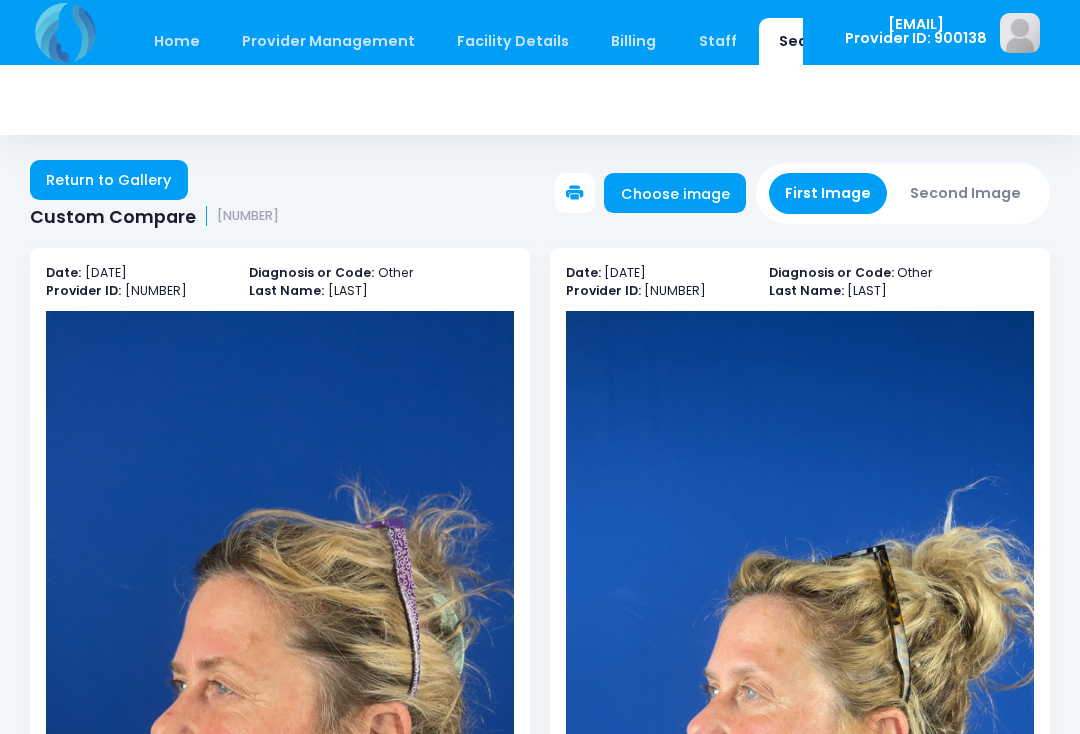 click on "Choose image" at bounding box center [675, 193] 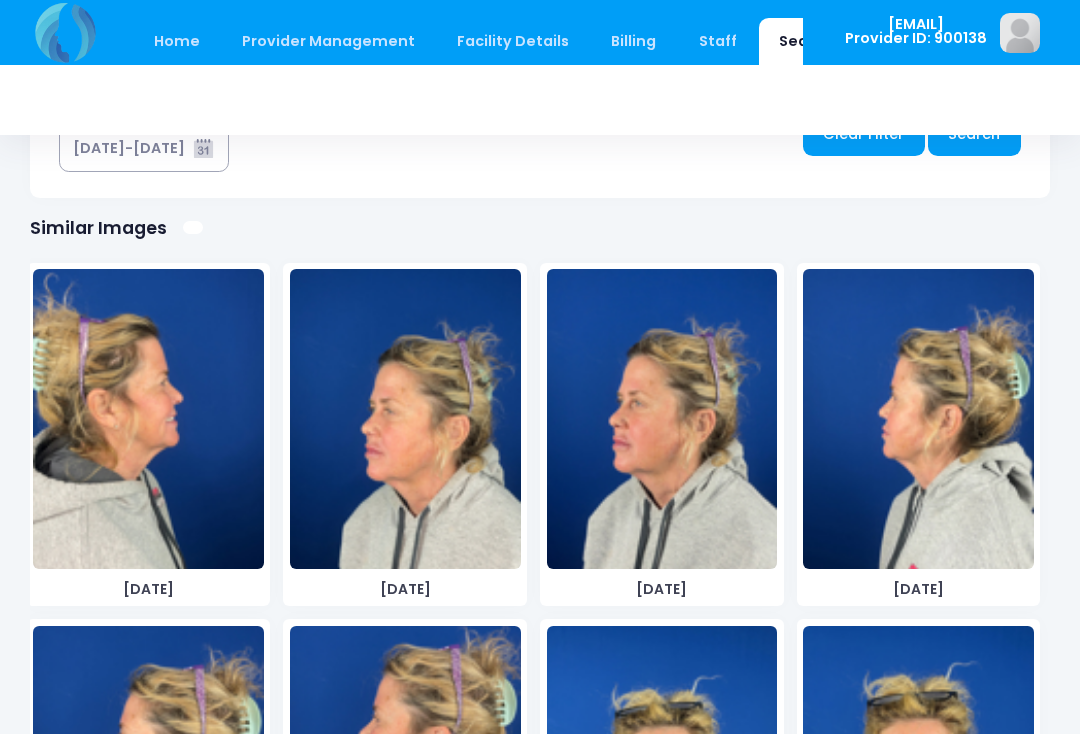 scroll, scrollTop: 1200, scrollLeft: 0, axis: vertical 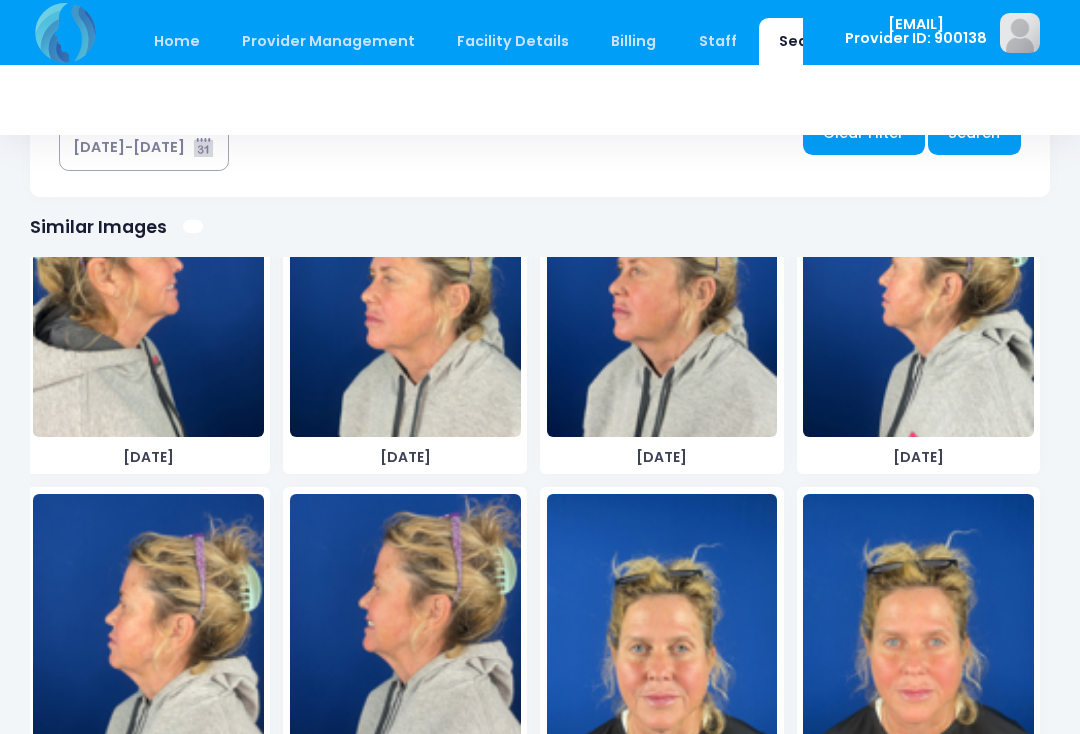 click at bounding box center [148, 644] 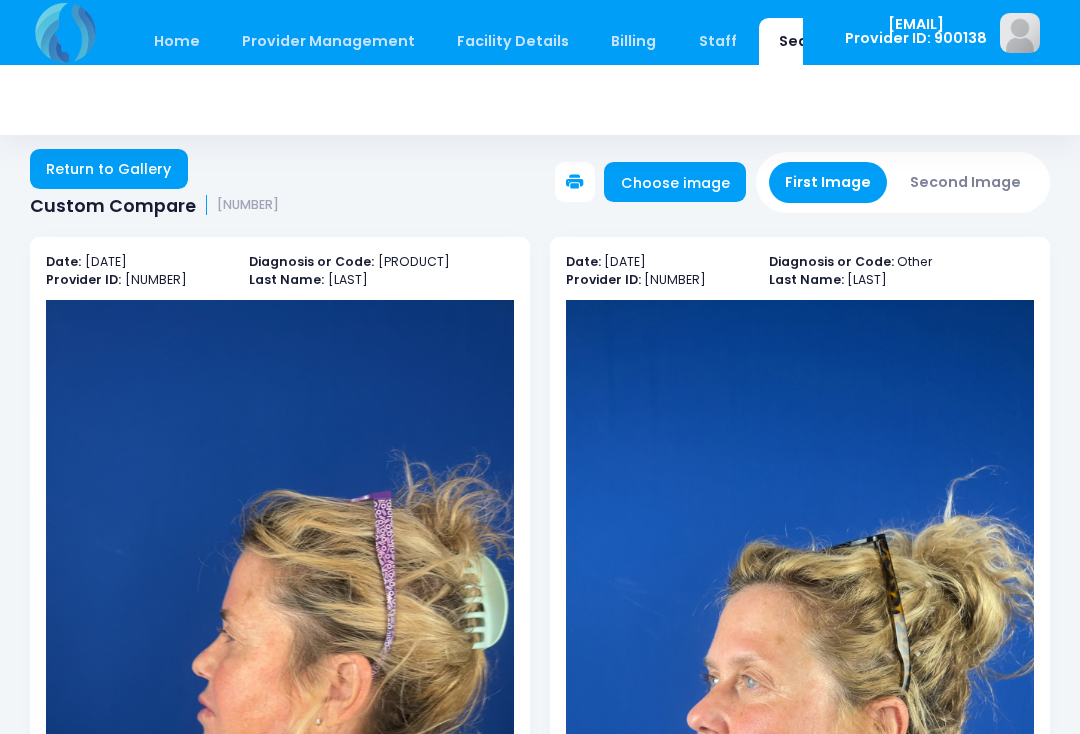 scroll, scrollTop: 0, scrollLeft: 0, axis: both 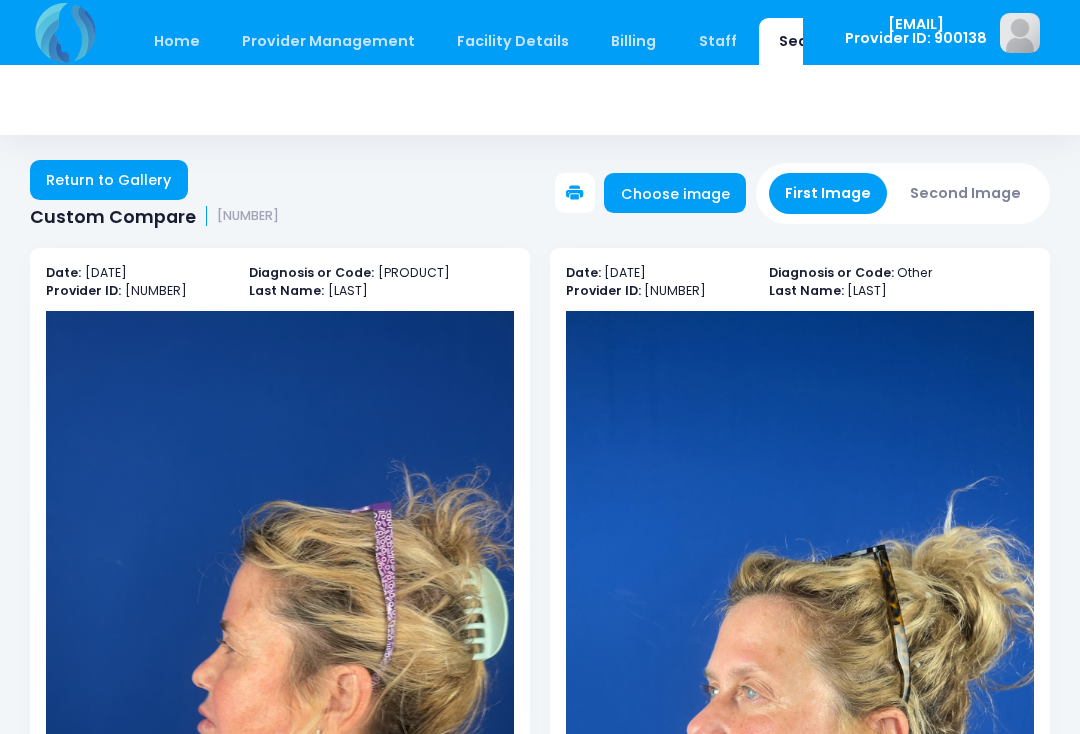 click on "Second Image" at bounding box center (966, 193) 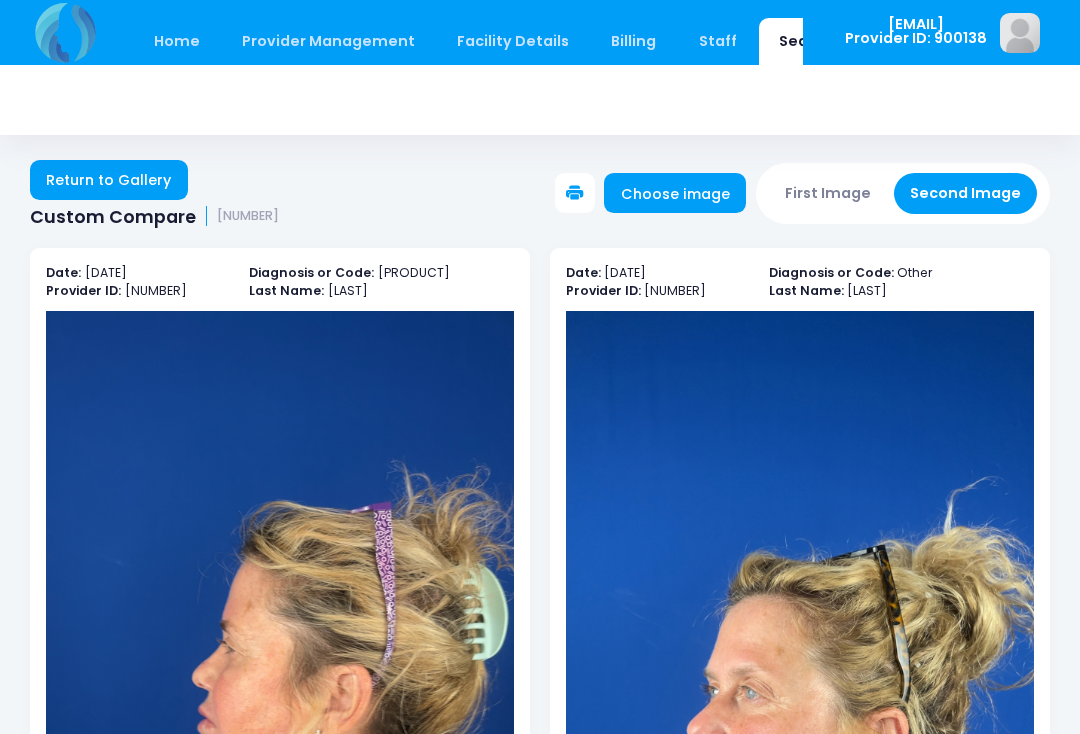 click on "Choose image" at bounding box center [675, 193] 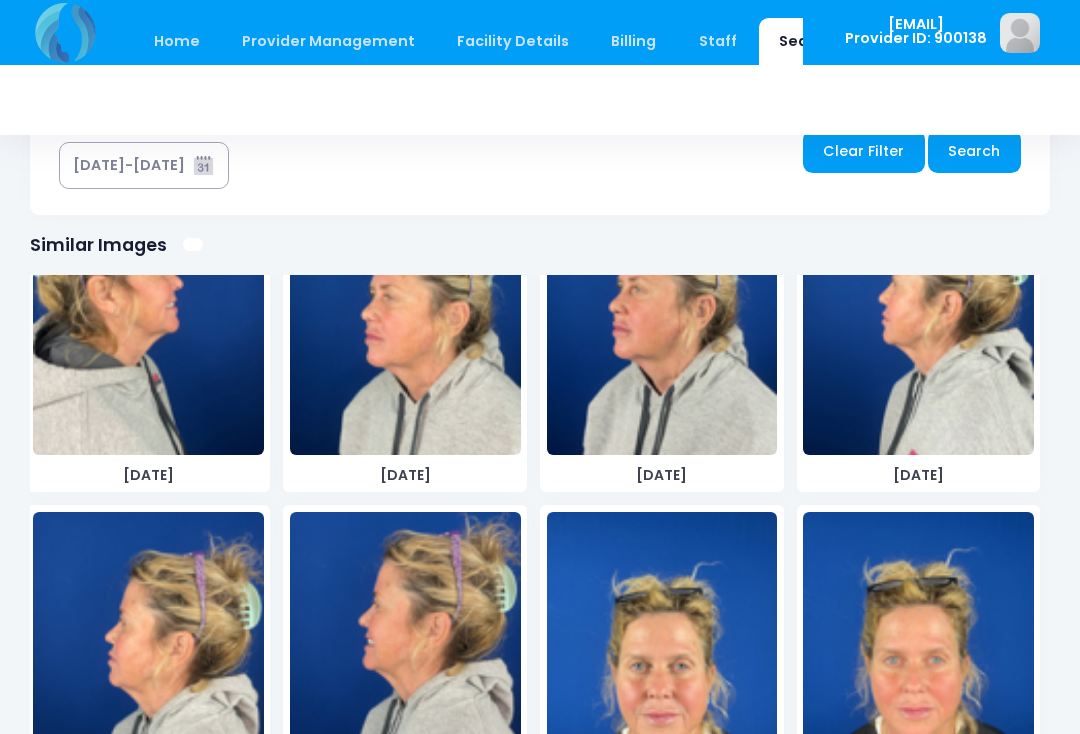 scroll, scrollTop: 1200, scrollLeft: 0, axis: vertical 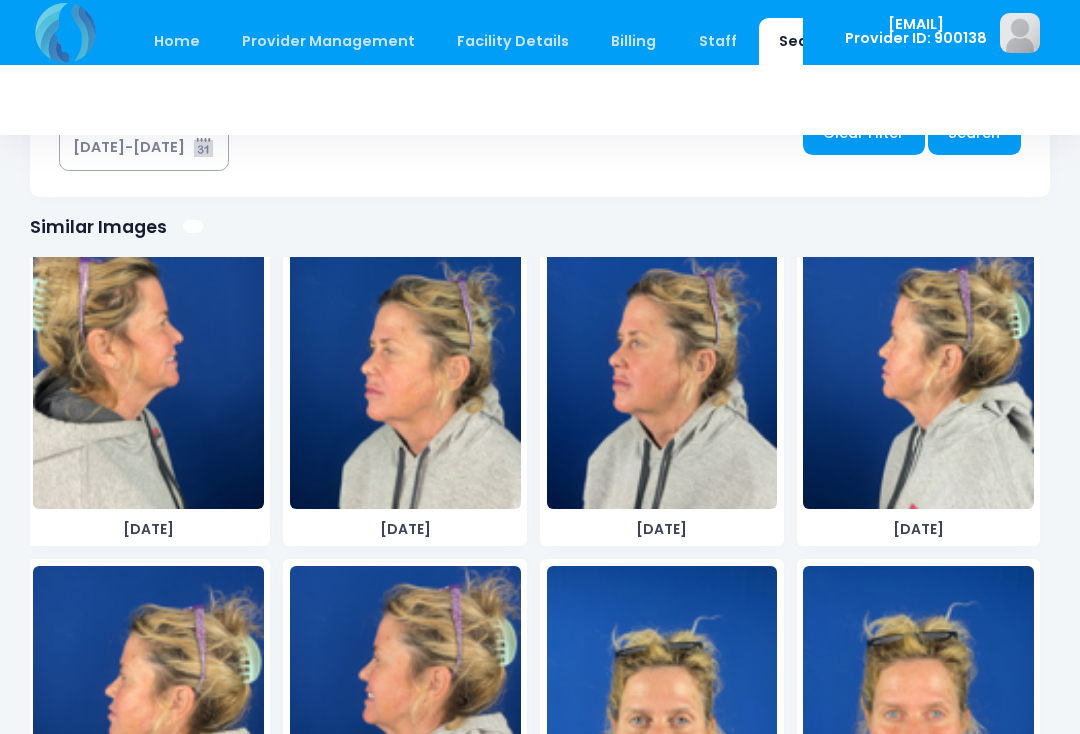 click at bounding box center [918, 359] 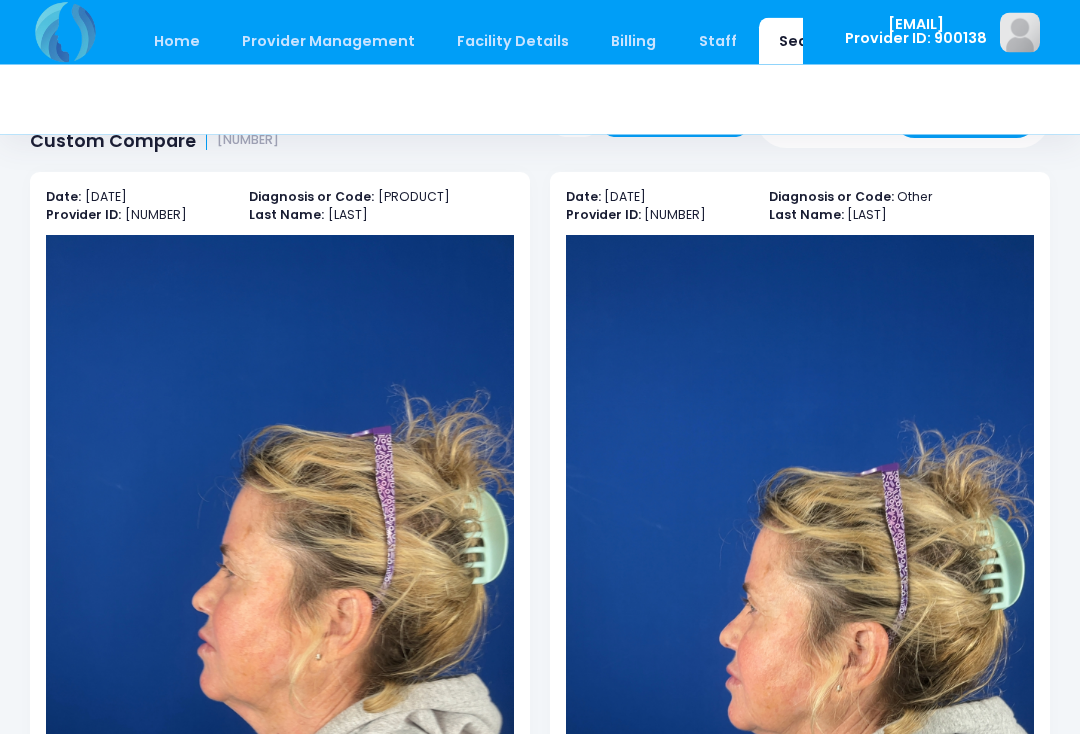 scroll, scrollTop: 0, scrollLeft: 0, axis: both 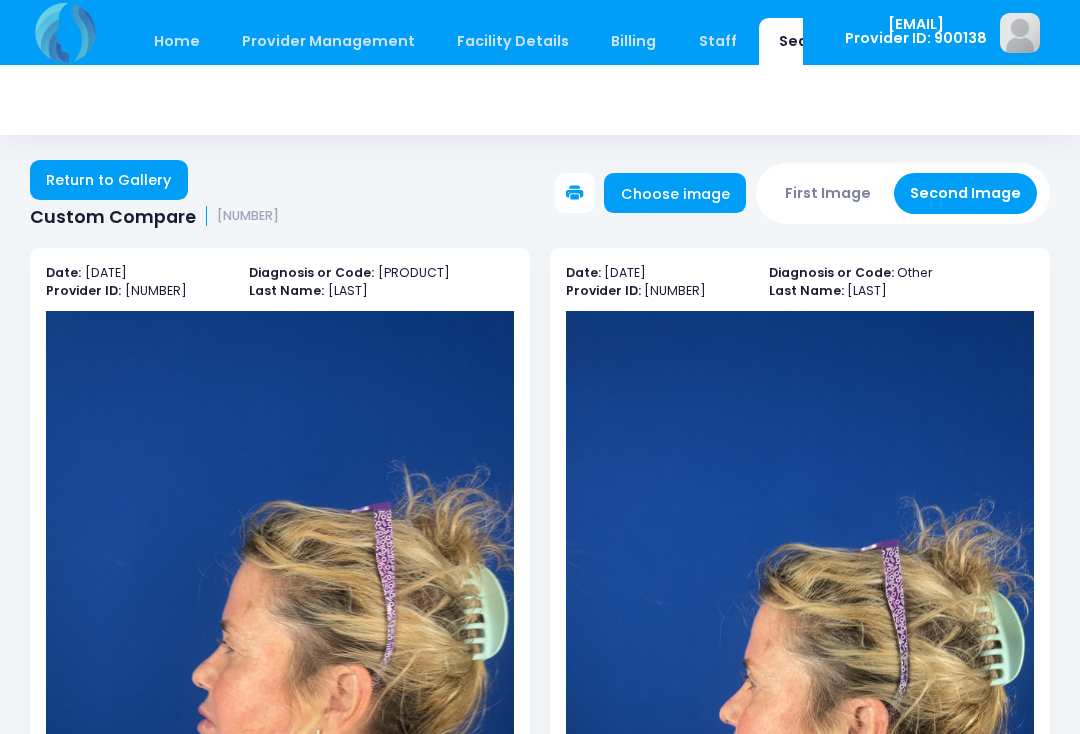 click on "First Image" at bounding box center (828, 193) 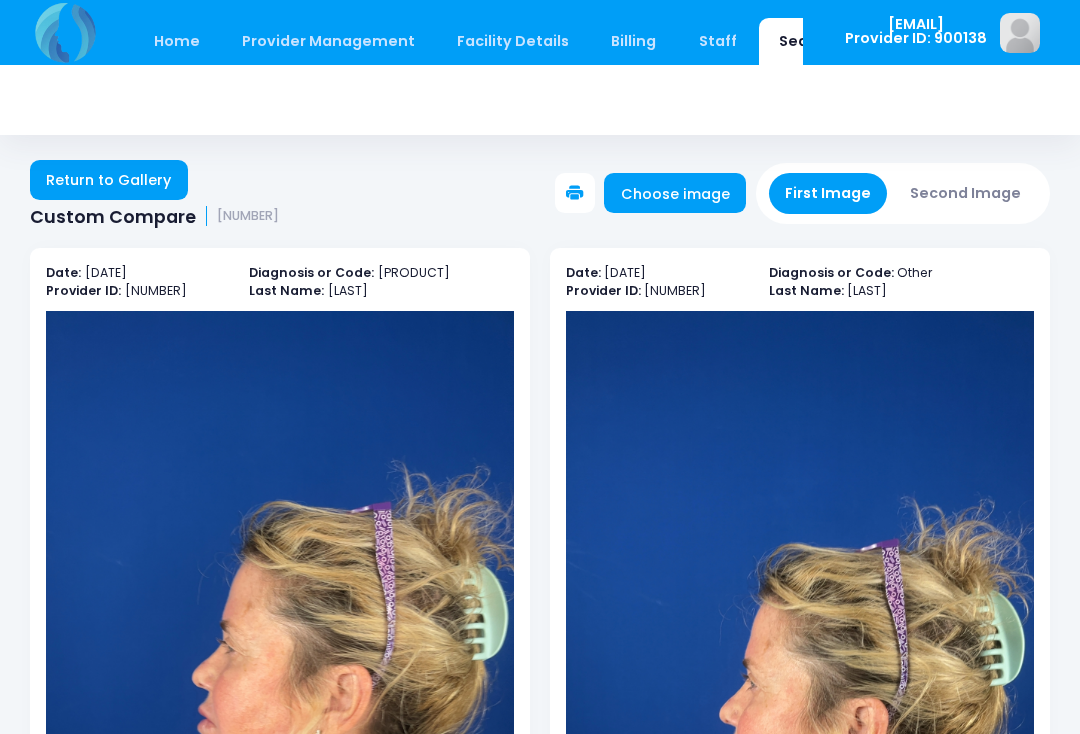 click on "Choose image" at bounding box center [675, 193] 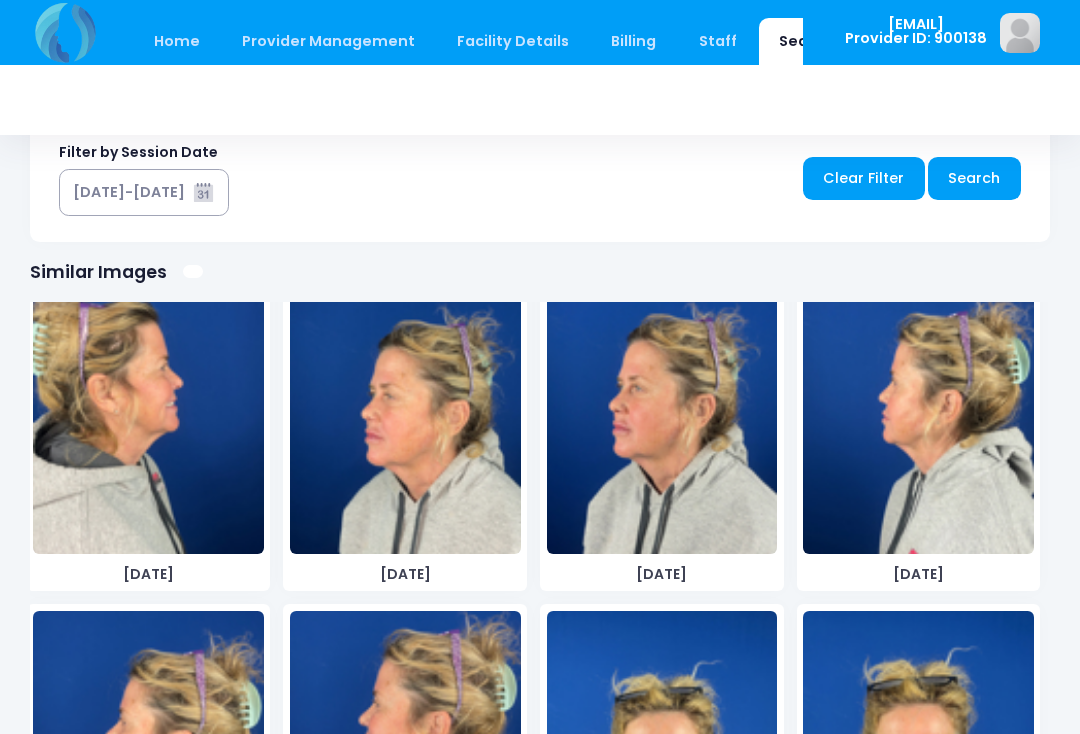 scroll, scrollTop: 1200, scrollLeft: 0, axis: vertical 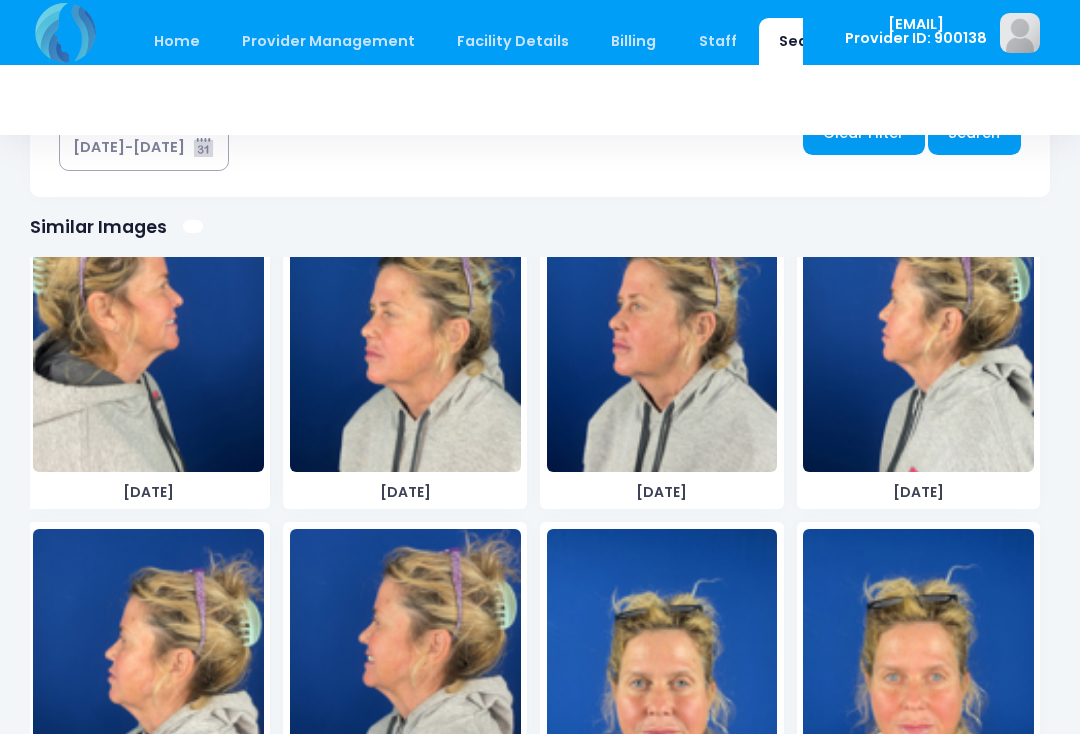 click at bounding box center [148, 679] 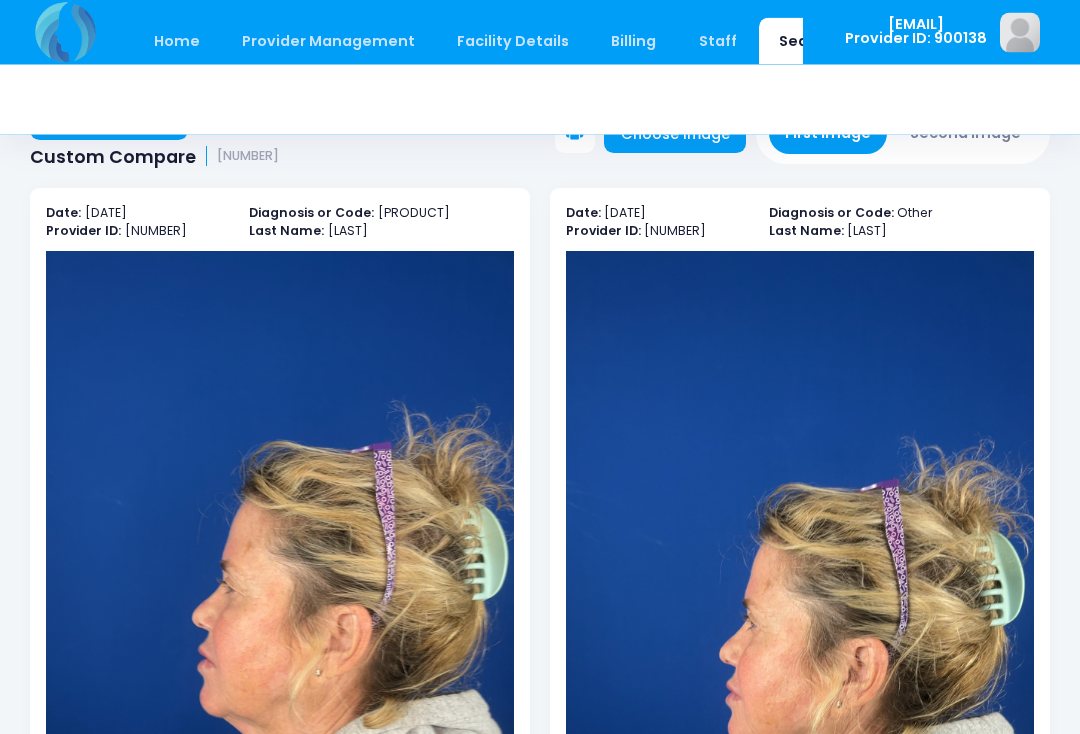 scroll, scrollTop: 0, scrollLeft: 0, axis: both 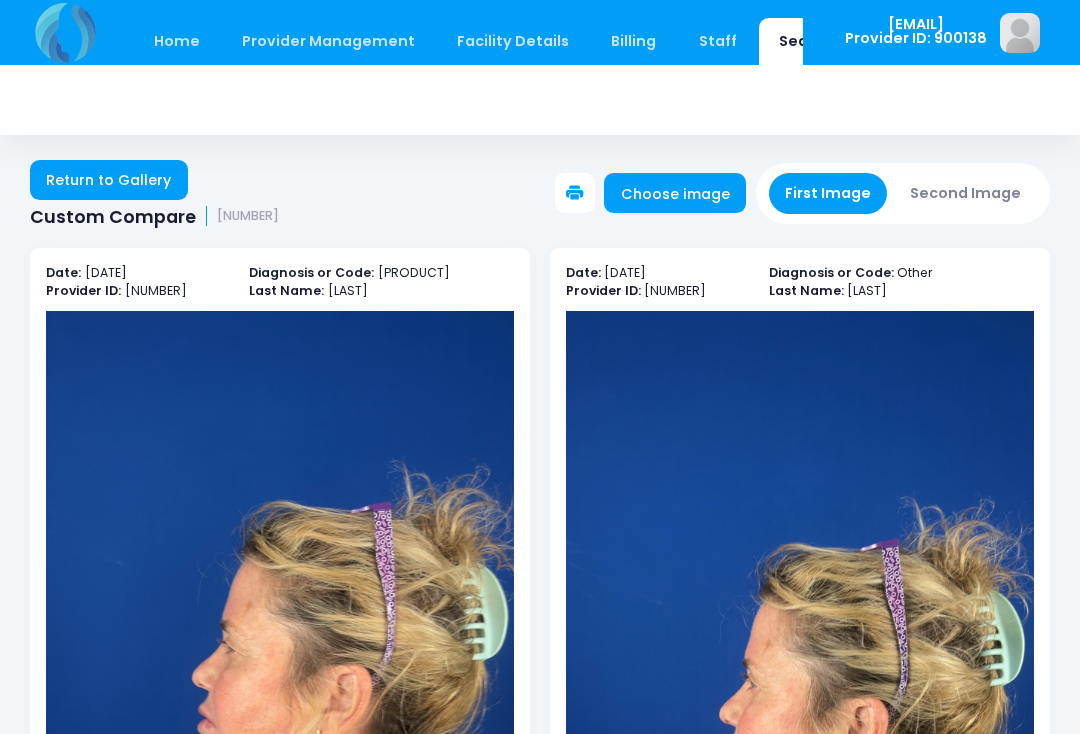 click on "Second Image" at bounding box center [966, 193] 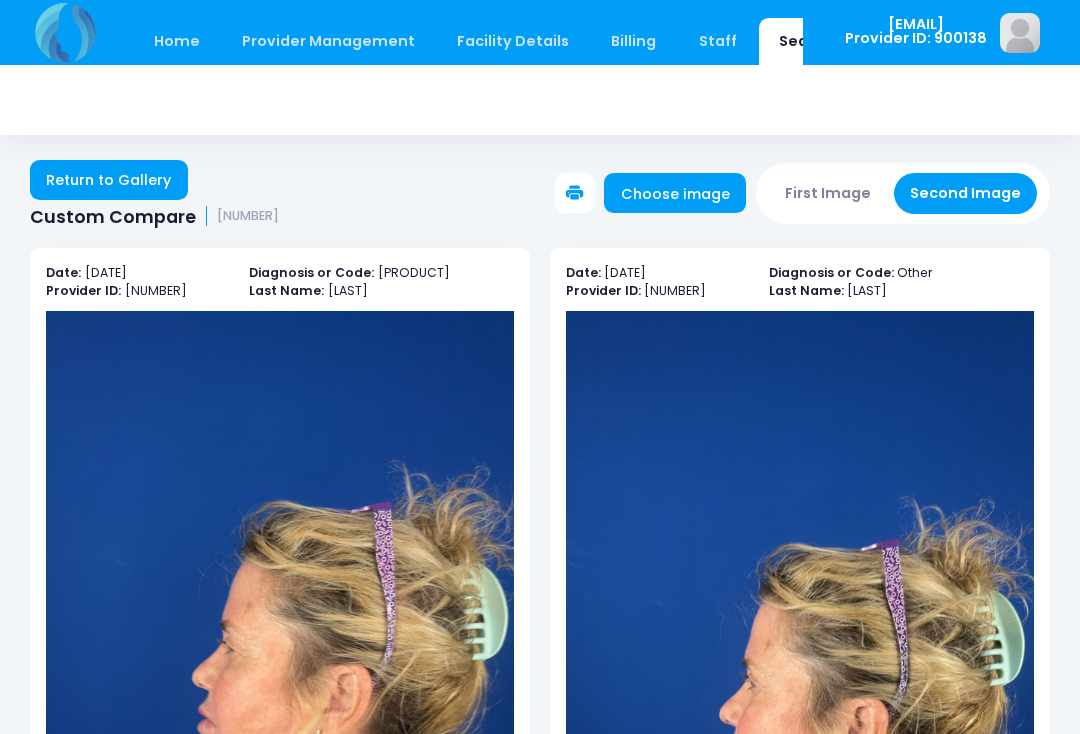 click on "Choose image" at bounding box center (675, 193) 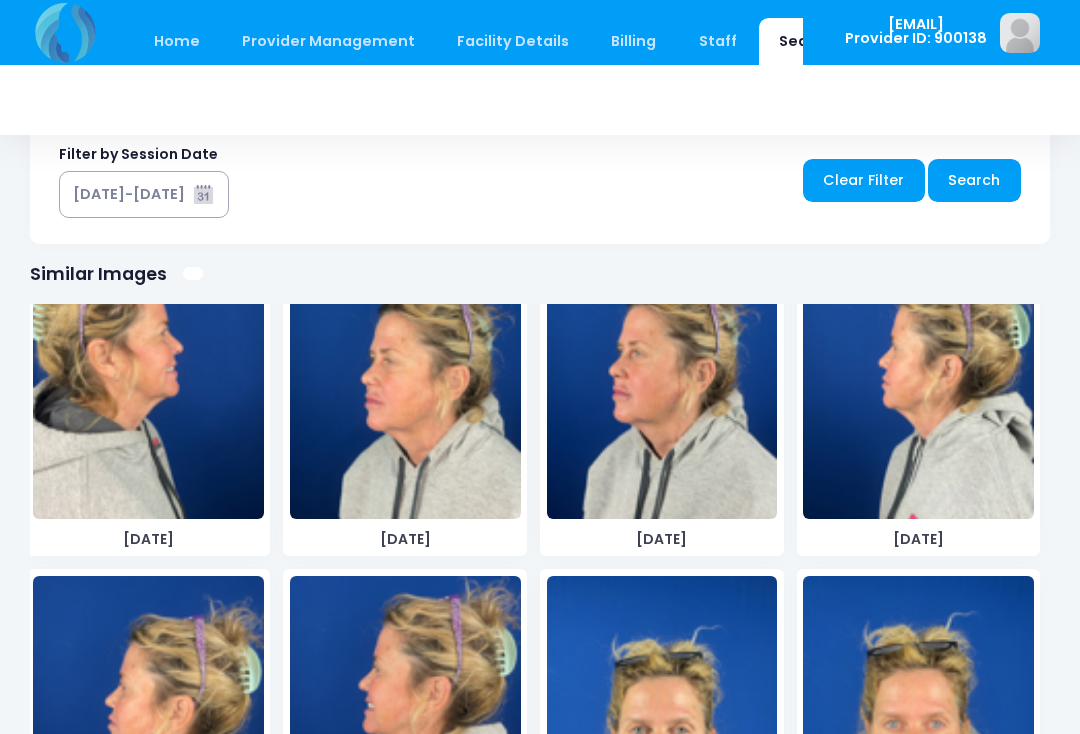 scroll, scrollTop: 1199, scrollLeft: 0, axis: vertical 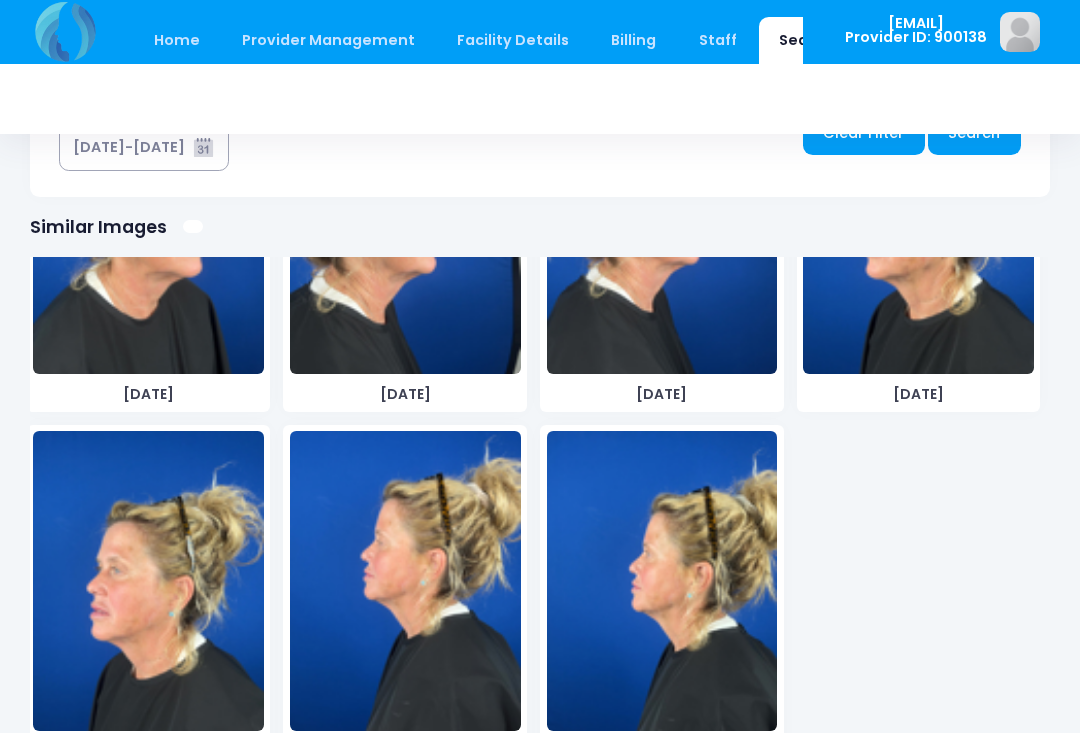 click at bounding box center (662, 582) 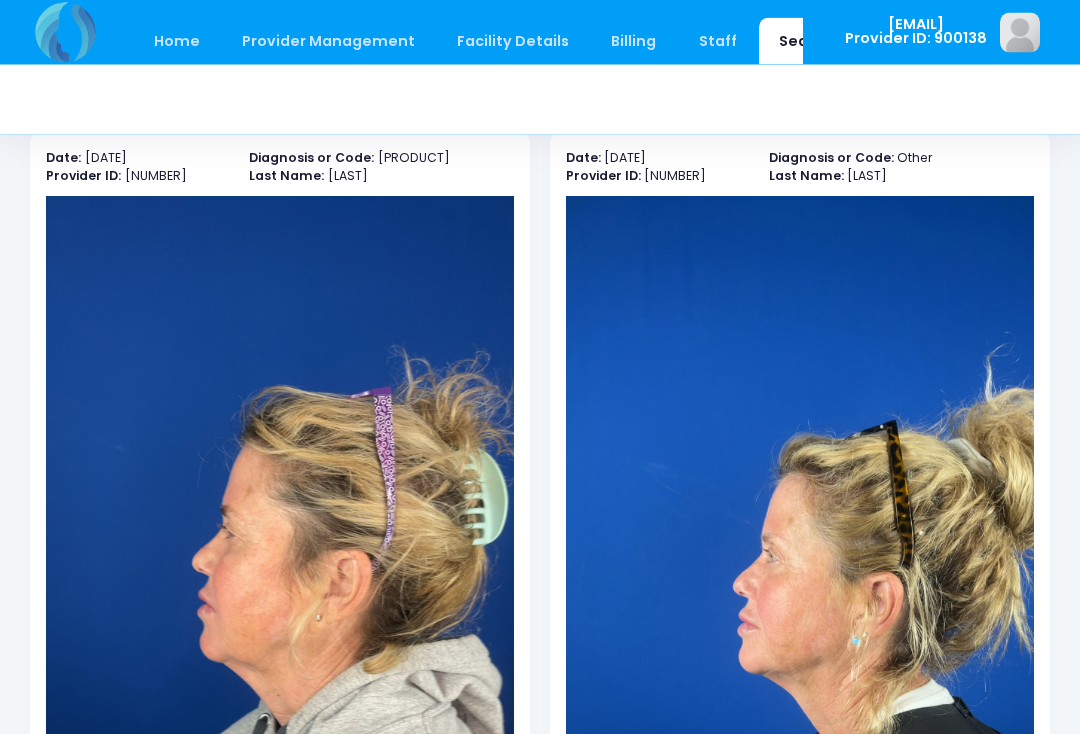 scroll, scrollTop: 0, scrollLeft: 0, axis: both 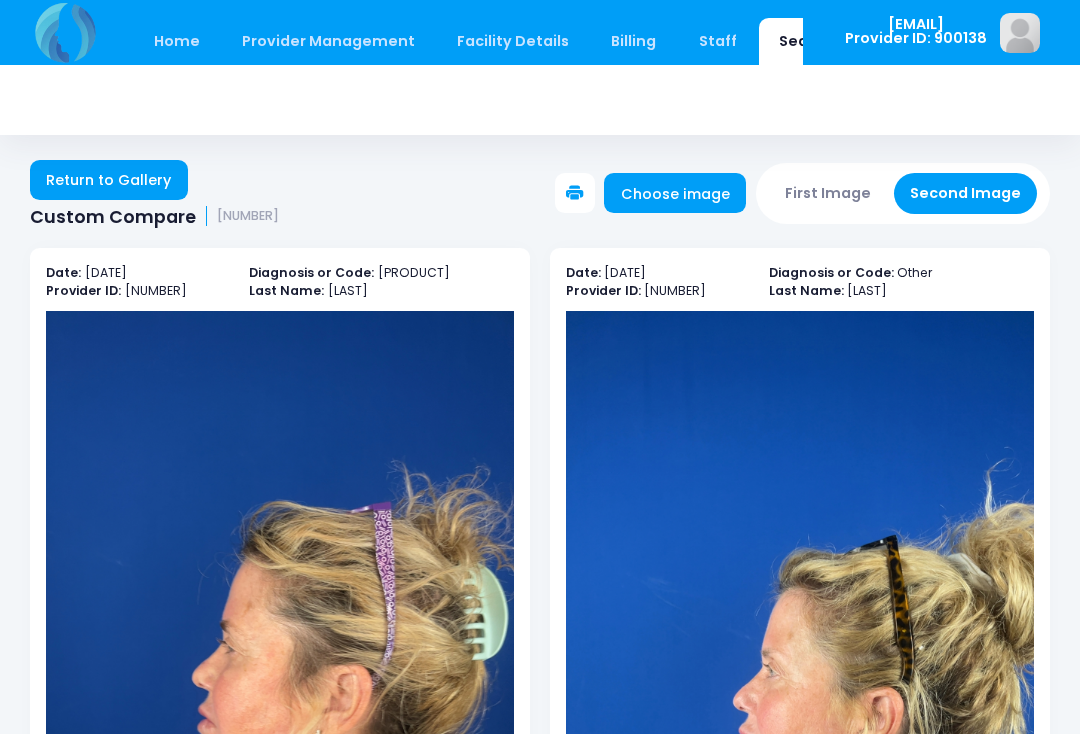 click on "First Image" at bounding box center (828, 193) 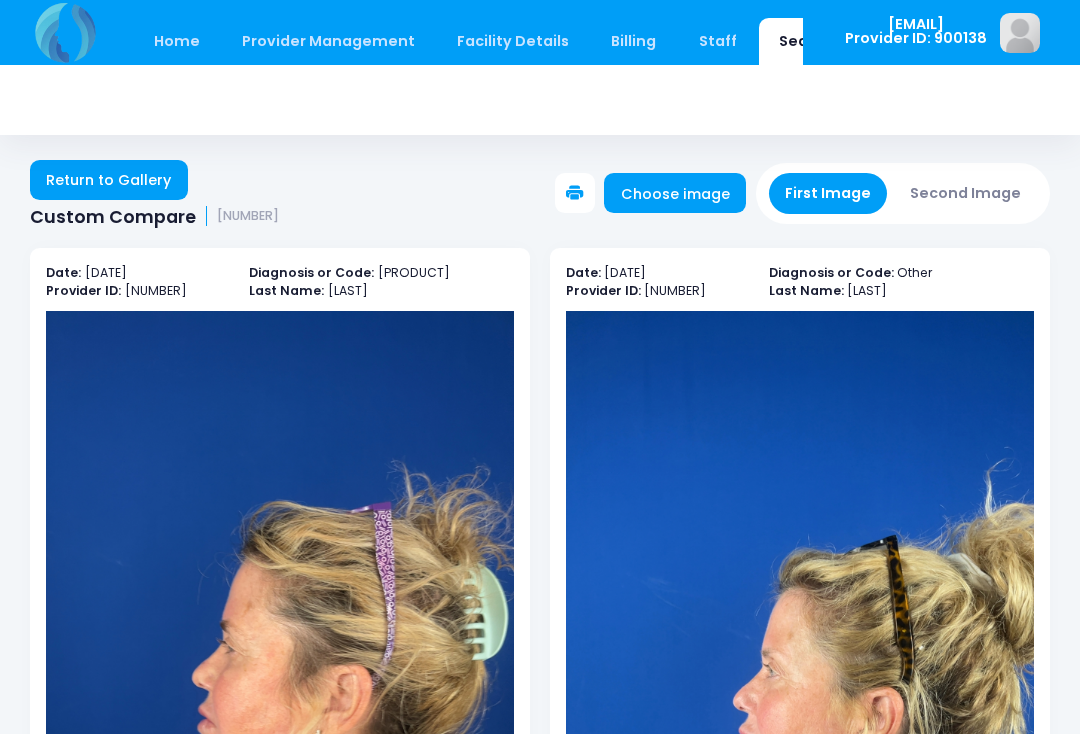 click on "Choose image" at bounding box center [675, 193] 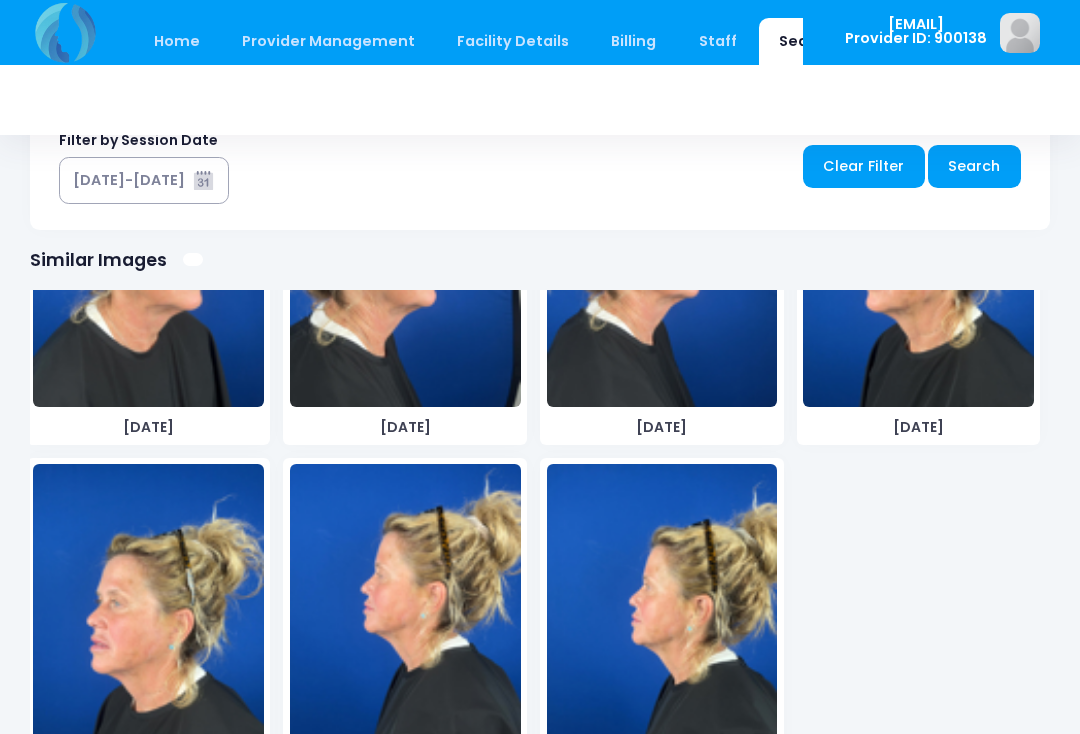 scroll, scrollTop: 1200, scrollLeft: 0, axis: vertical 